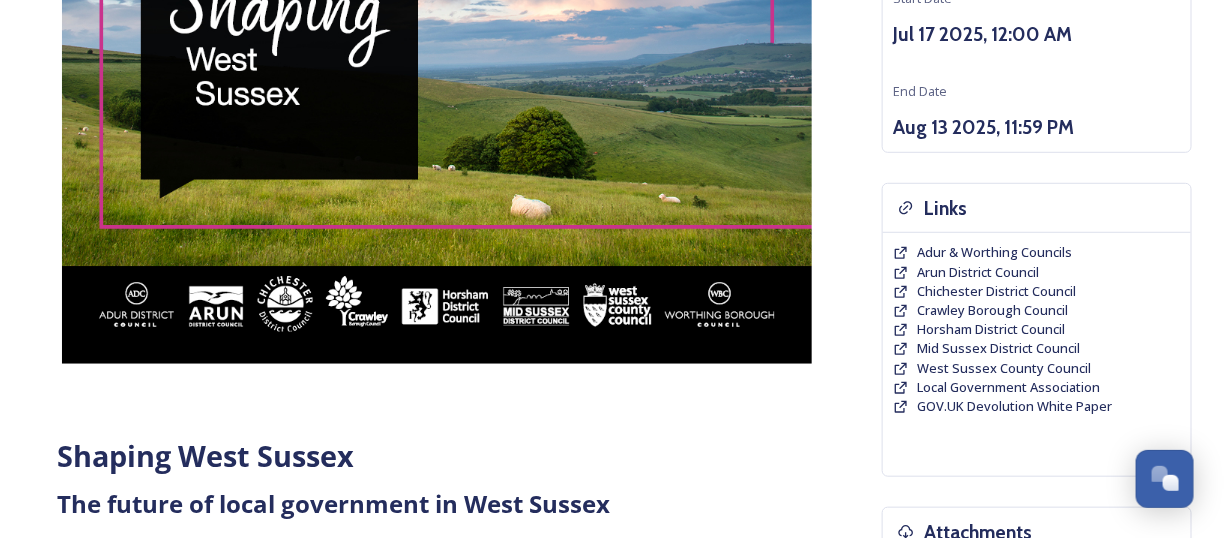 scroll, scrollTop: 0, scrollLeft: 0, axis: both 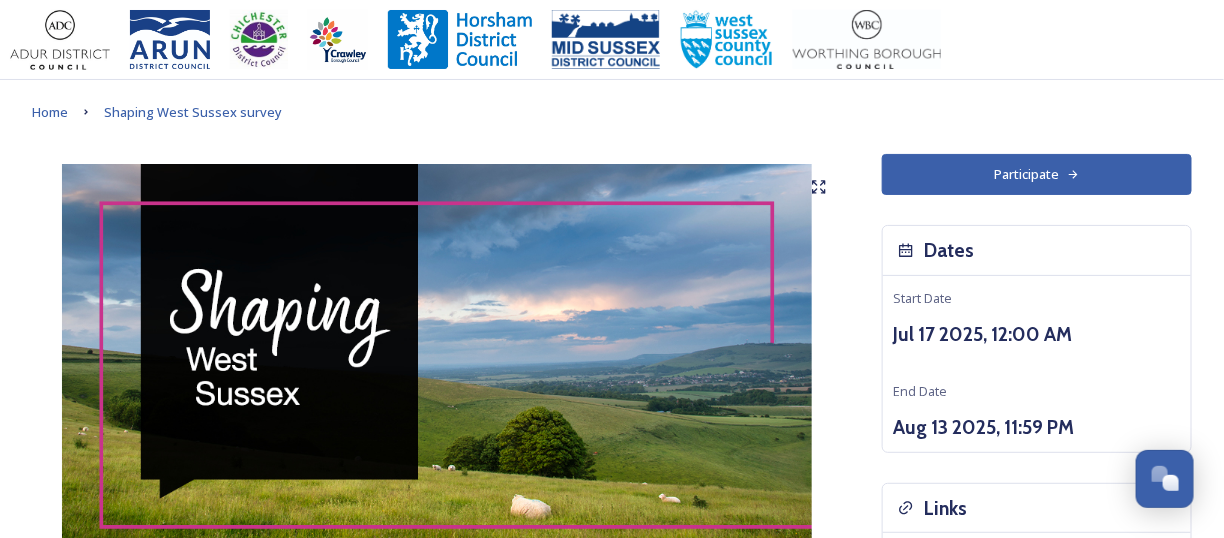 click on "Participate" at bounding box center (1037, 174) 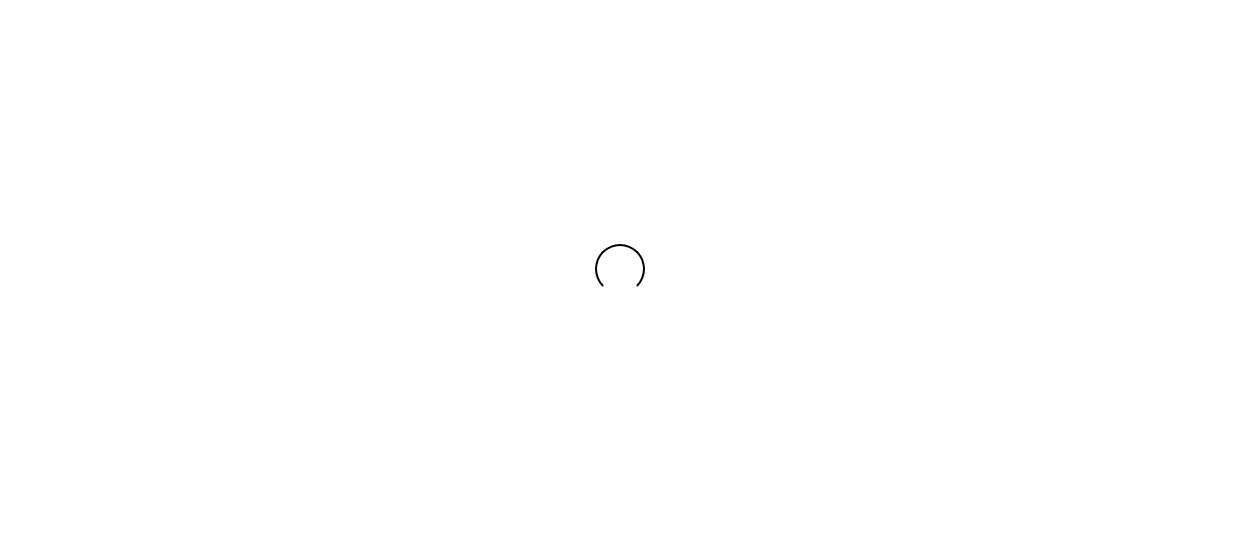 scroll, scrollTop: 0, scrollLeft: 0, axis: both 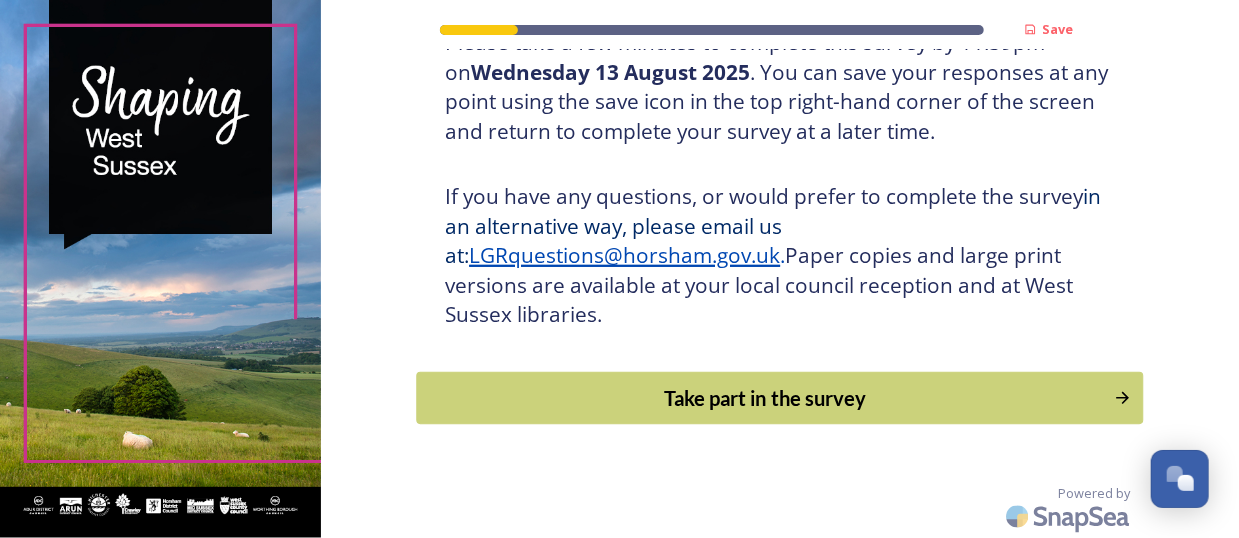 click on "Take part in the survey" at bounding box center (766, 398) 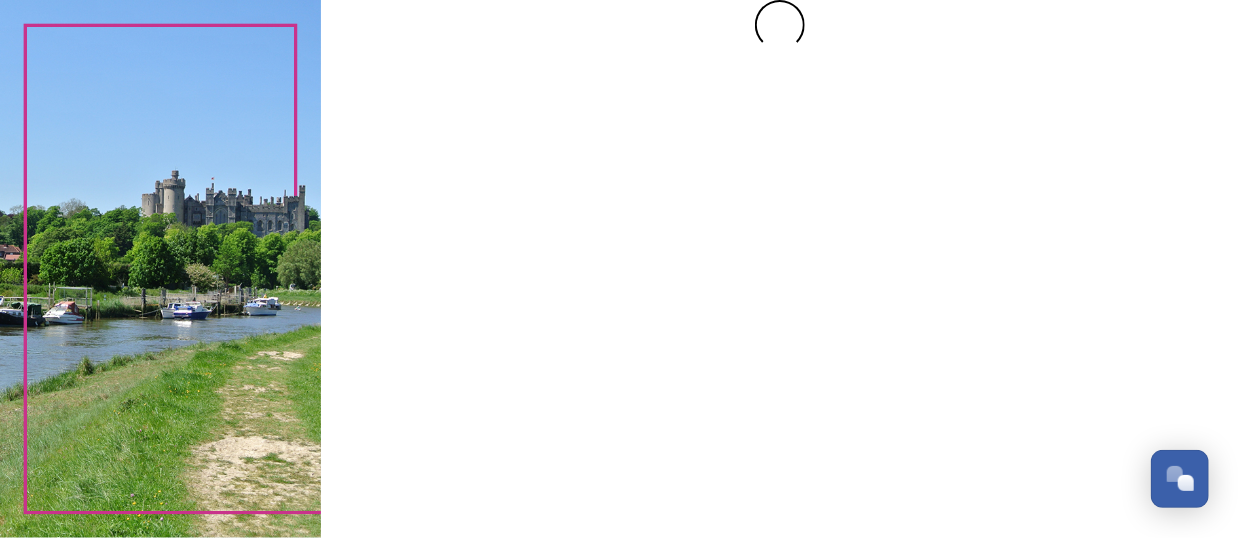 scroll, scrollTop: 0, scrollLeft: 0, axis: both 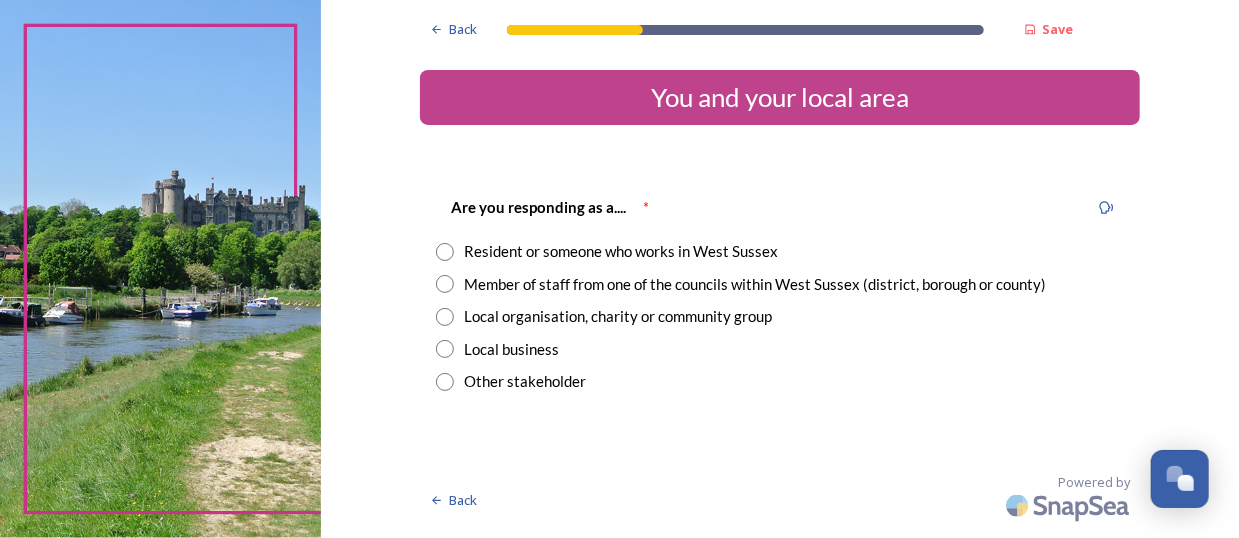click on "Resident or someone who works in West Sussex" at bounding box center [621, 251] 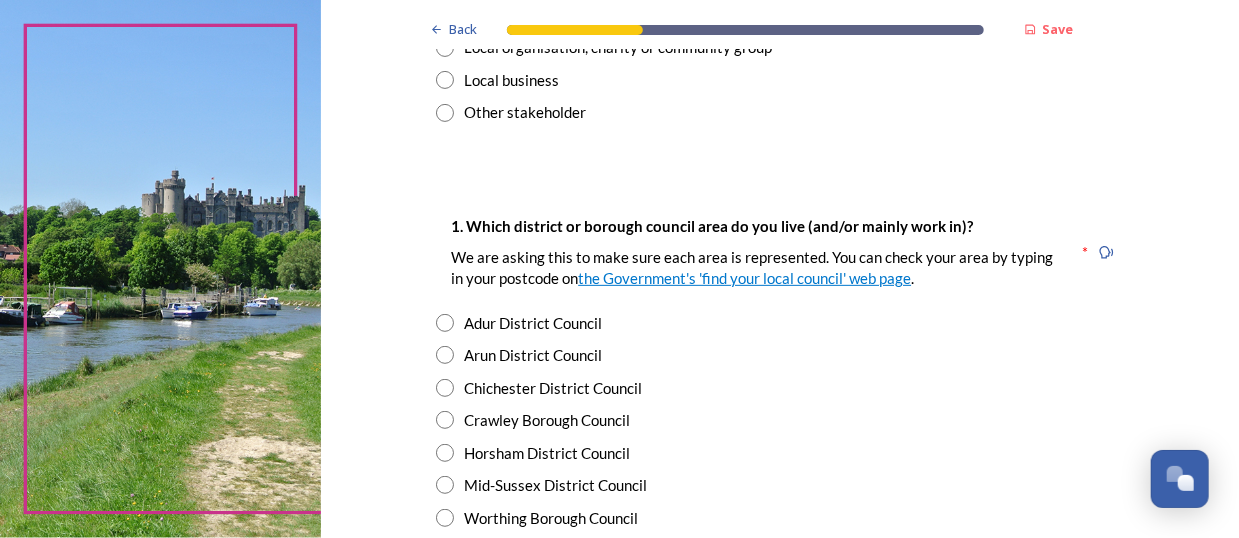 scroll, scrollTop: 300, scrollLeft: 0, axis: vertical 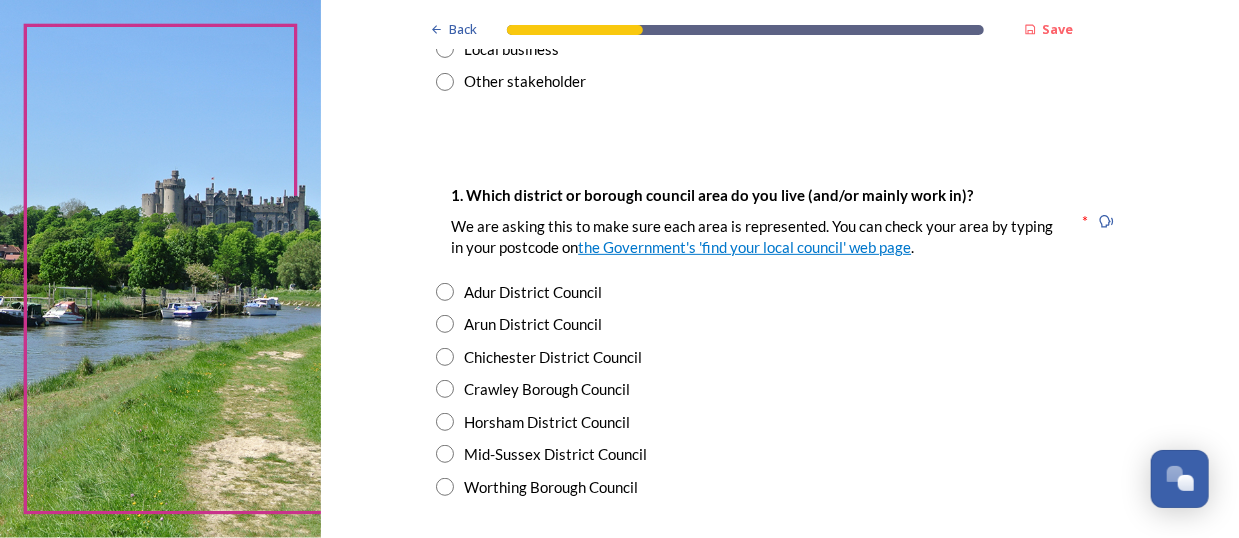 click on "Adur District Council" at bounding box center (533, 292) 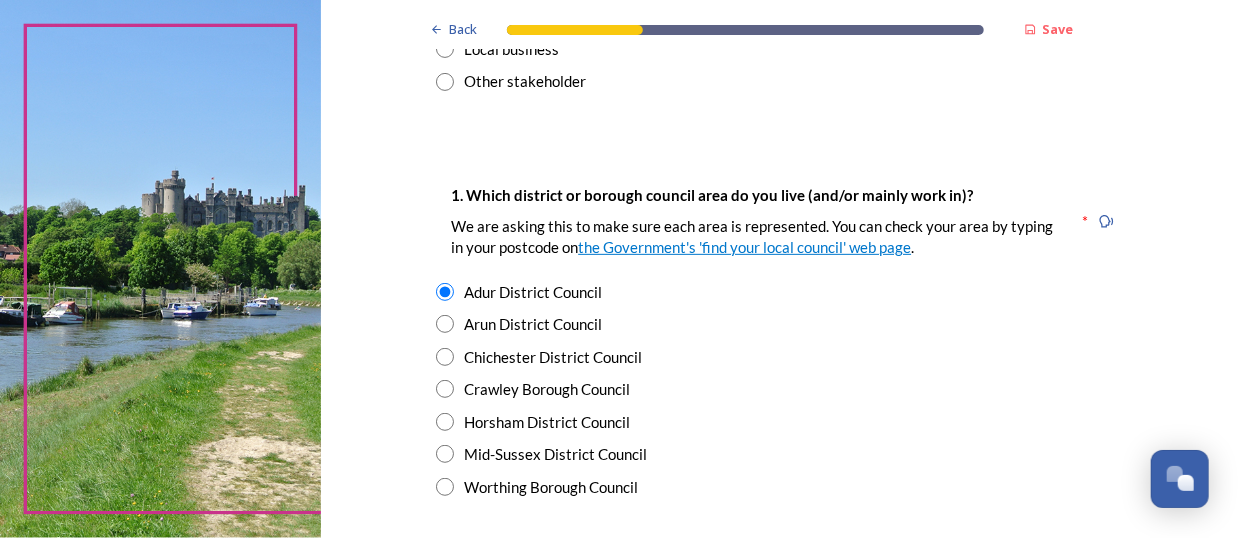 click on "Arun District Council" at bounding box center (780, 324) 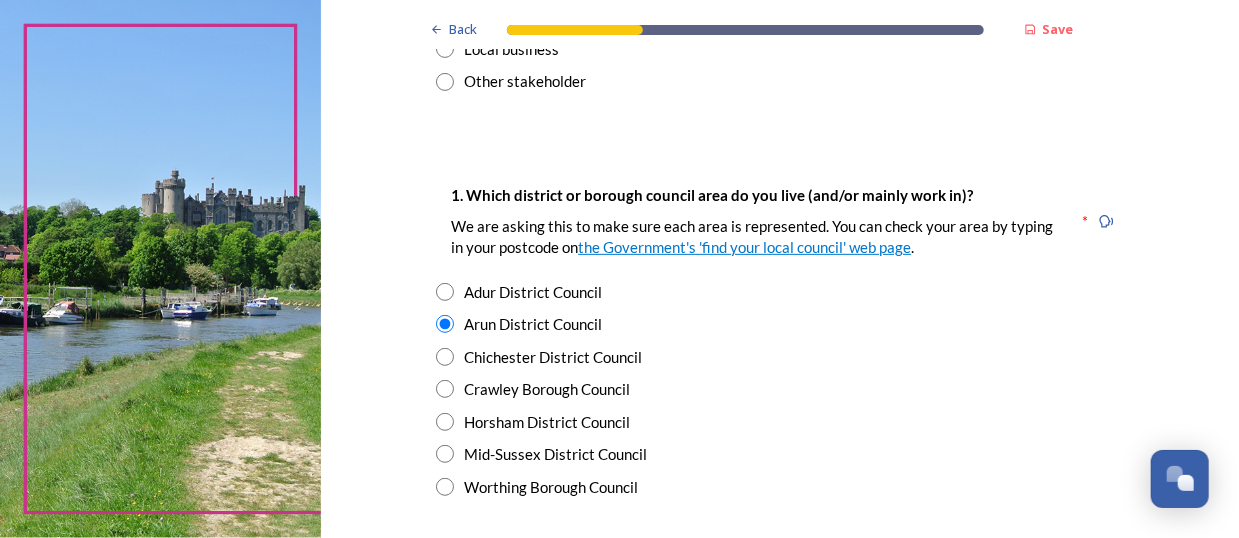 click on "Adur District Council" at bounding box center (533, 292) 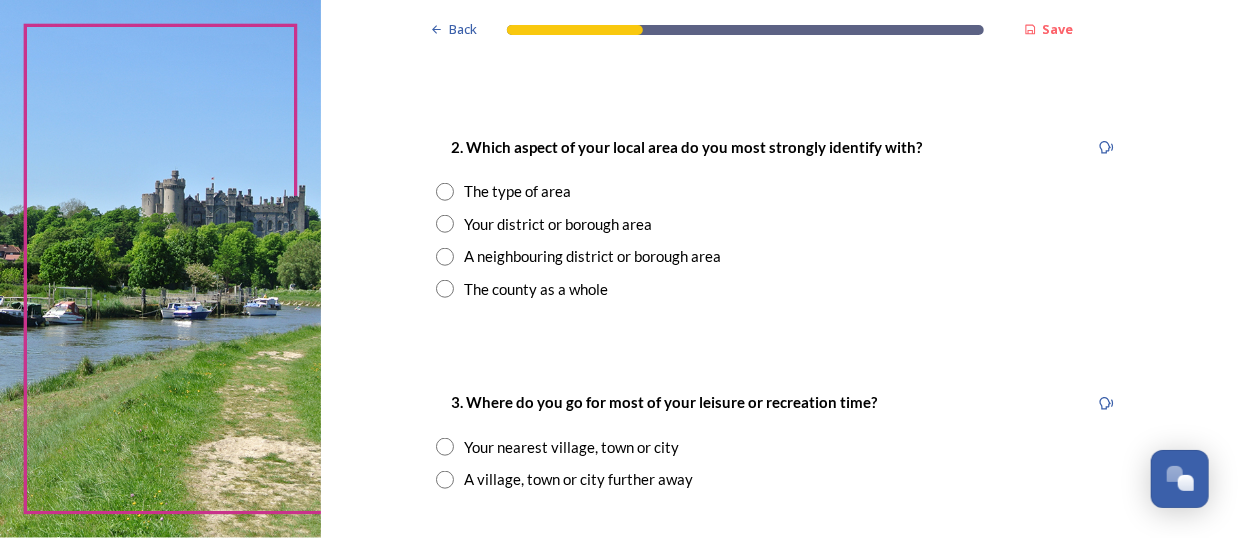 scroll, scrollTop: 800, scrollLeft: 0, axis: vertical 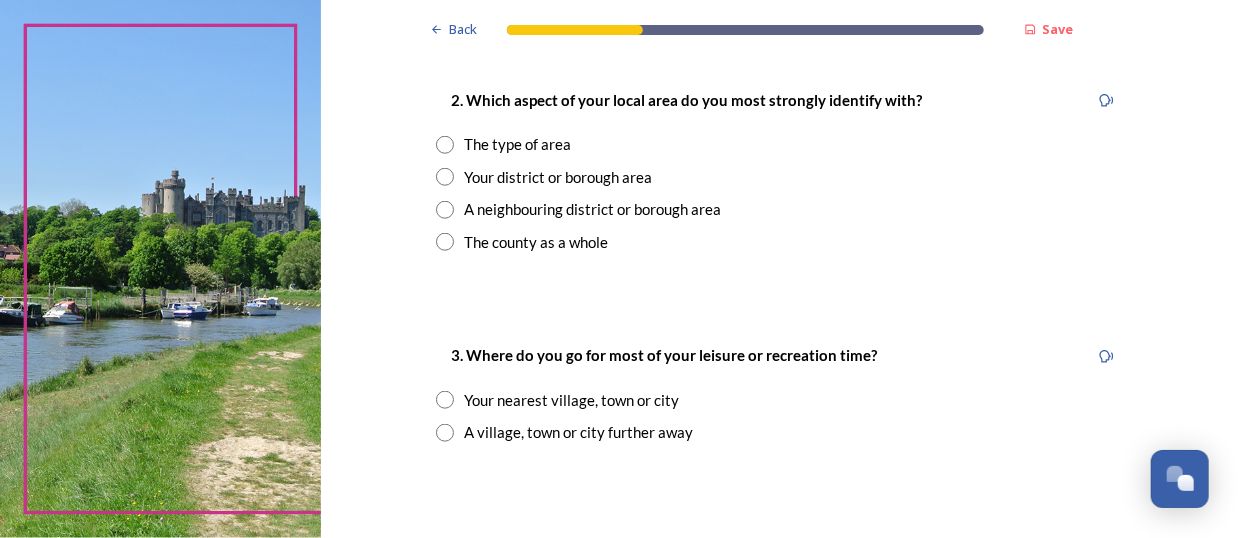 click on "Your district or borough area" at bounding box center [558, 177] 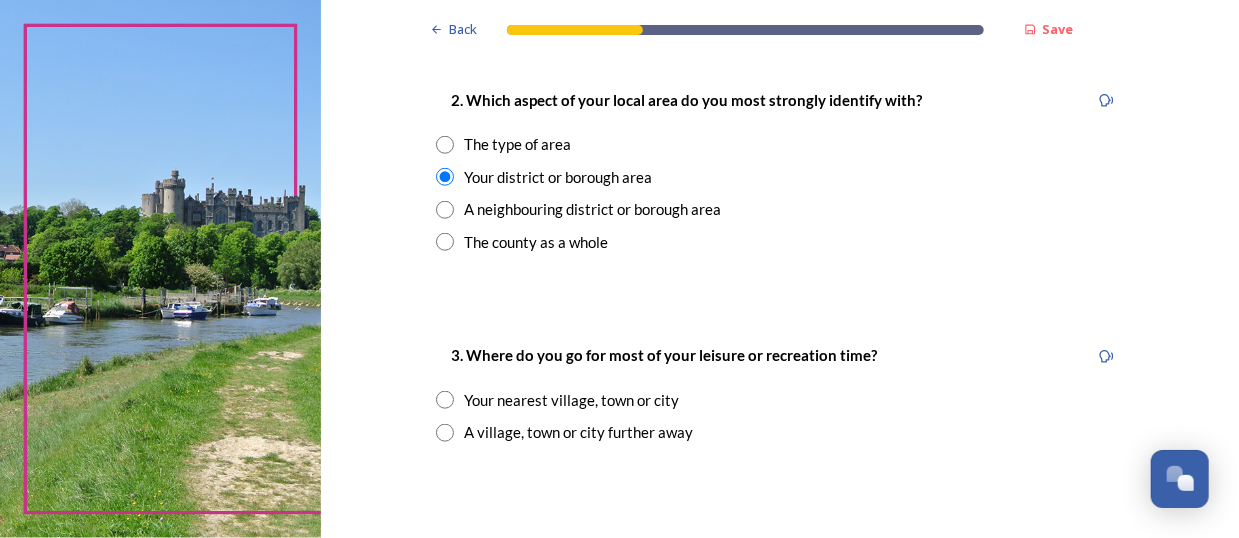 click on "Your nearest village, town or city" at bounding box center (571, 400) 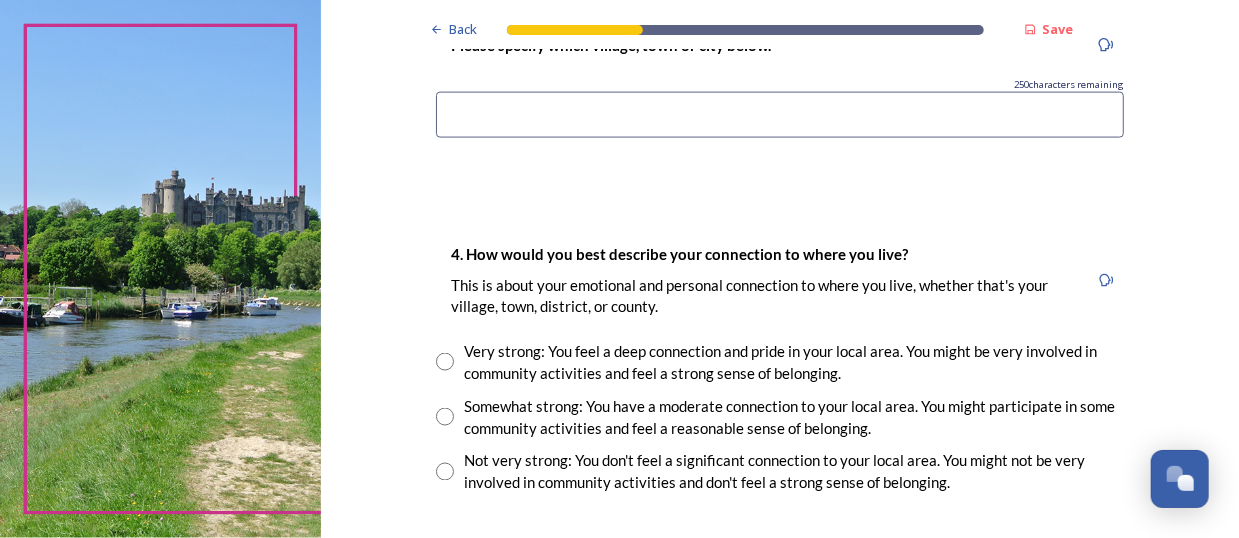scroll, scrollTop: 1300, scrollLeft: 0, axis: vertical 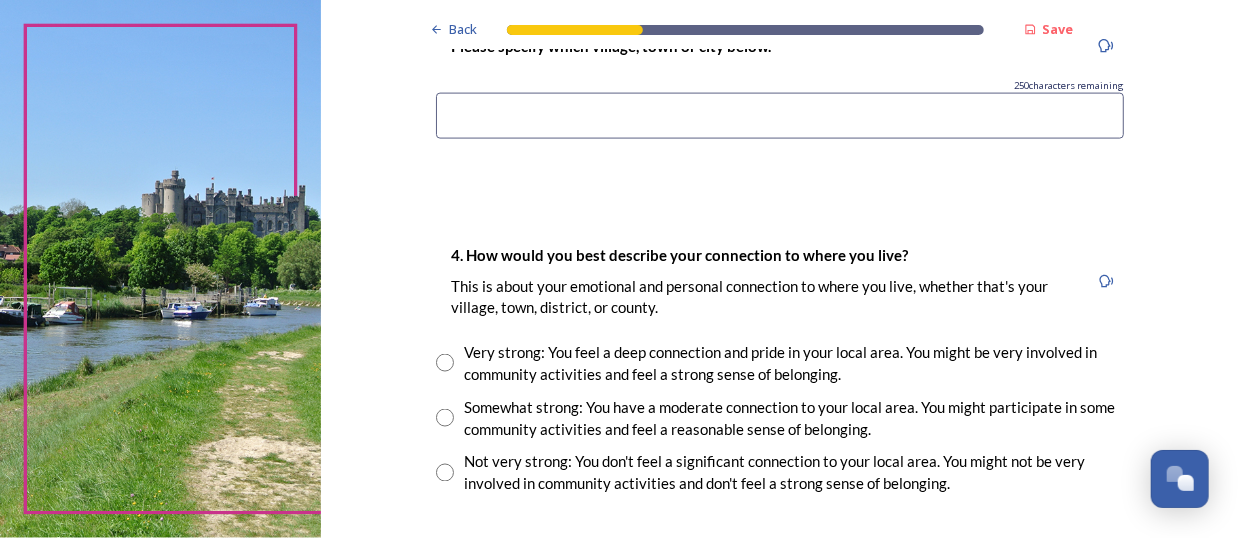 click at bounding box center (445, 418) 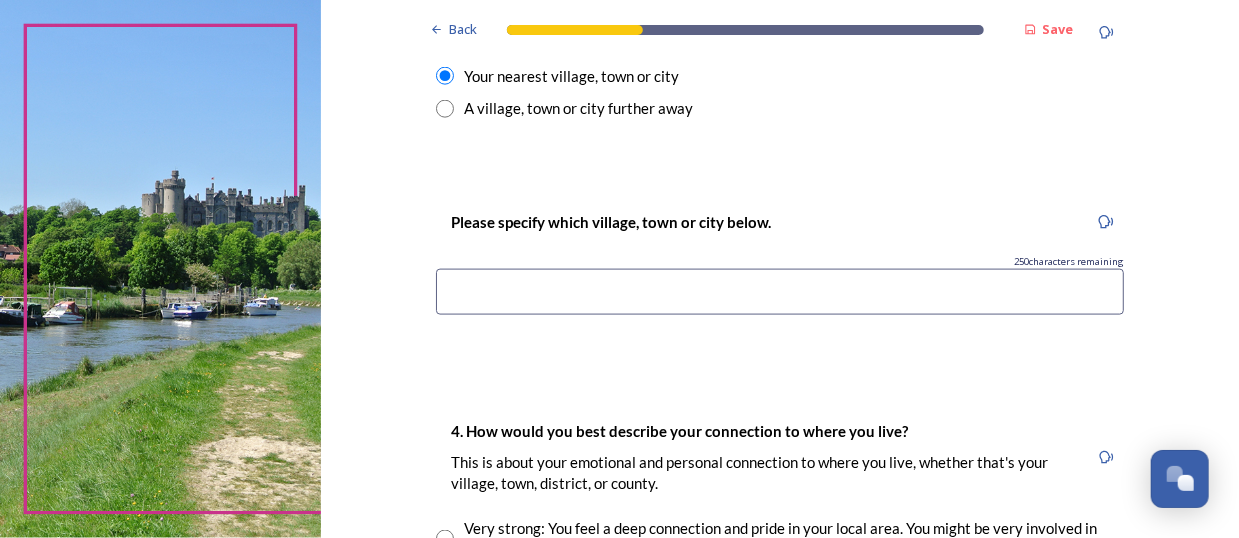 scroll, scrollTop: 1100, scrollLeft: 0, axis: vertical 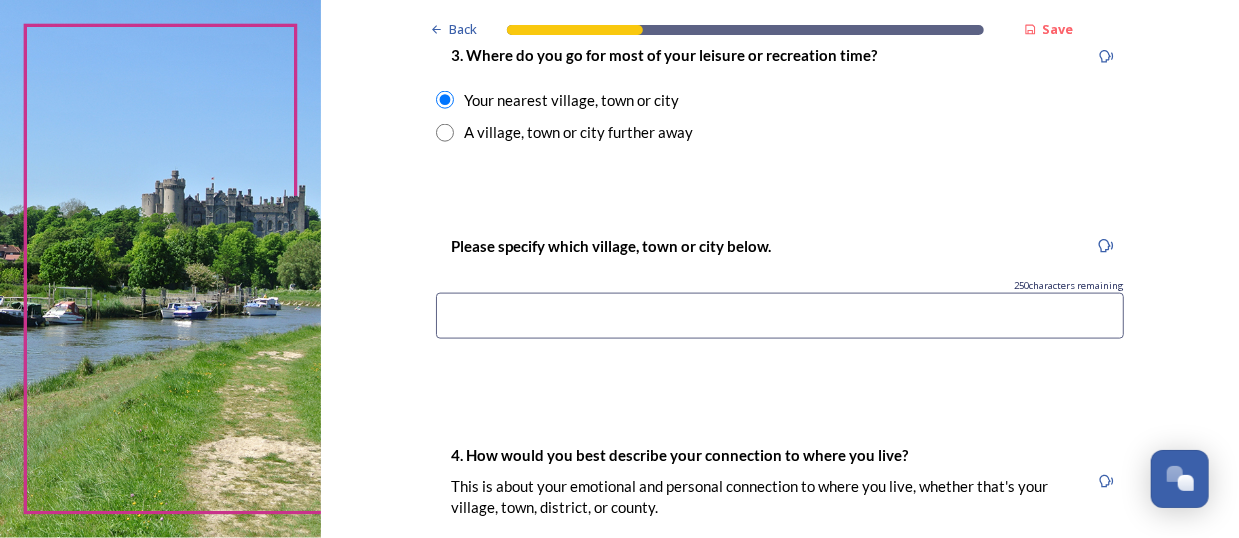 click at bounding box center (780, 316) 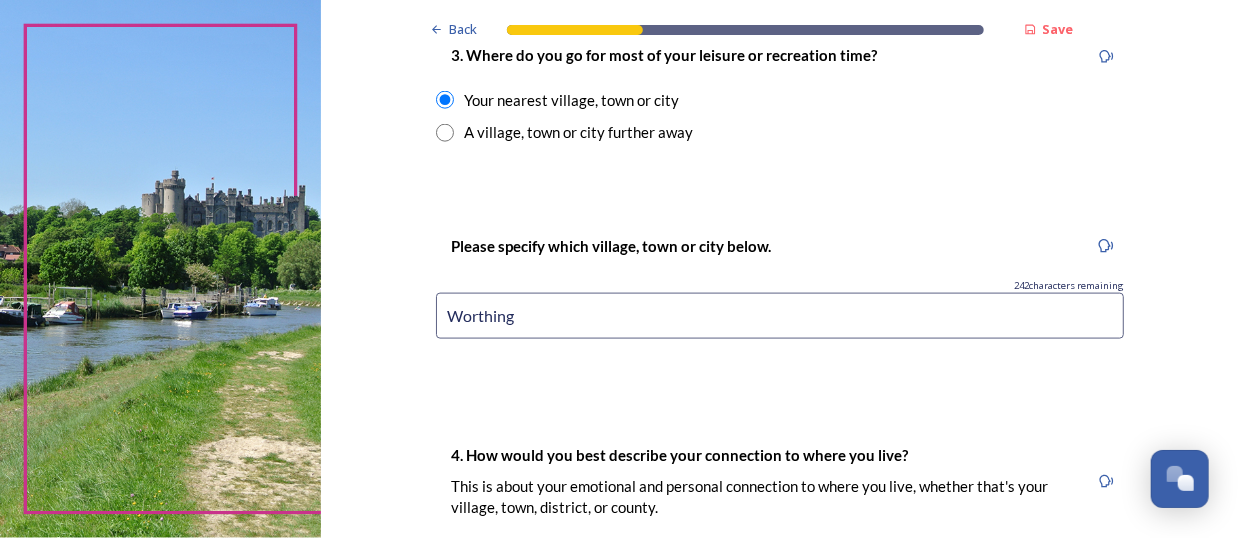 type on "Worthing" 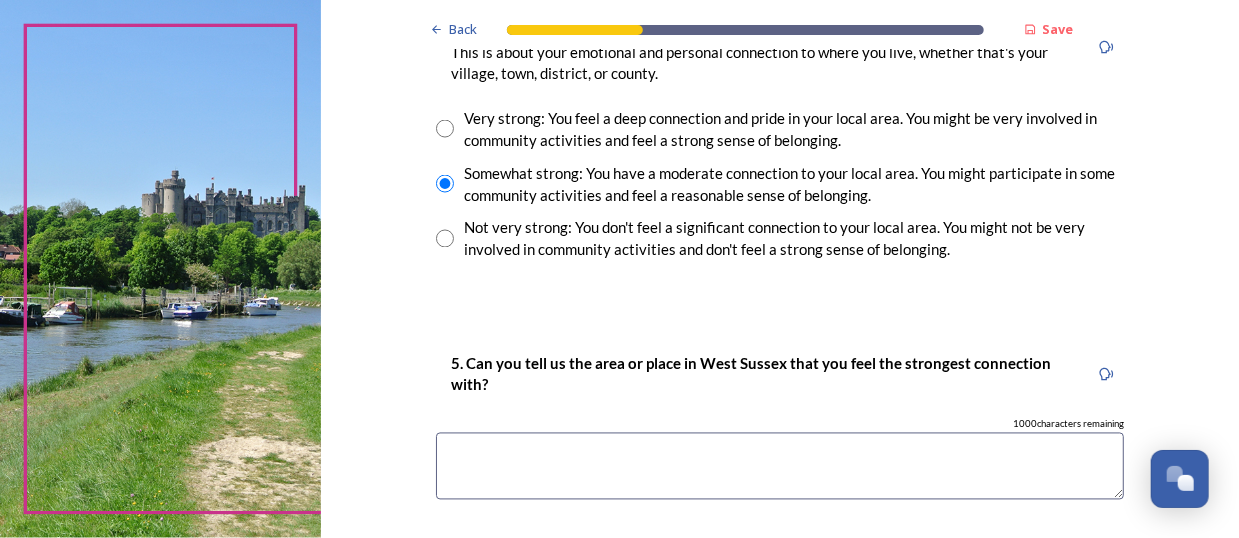 scroll, scrollTop: 1700, scrollLeft: 0, axis: vertical 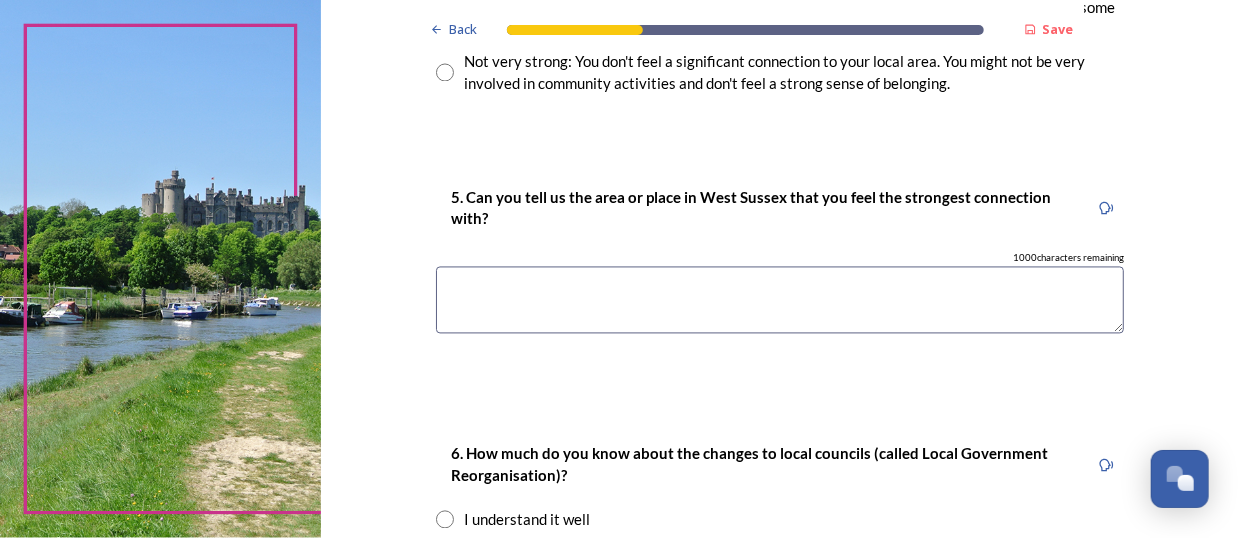 click at bounding box center [780, 300] 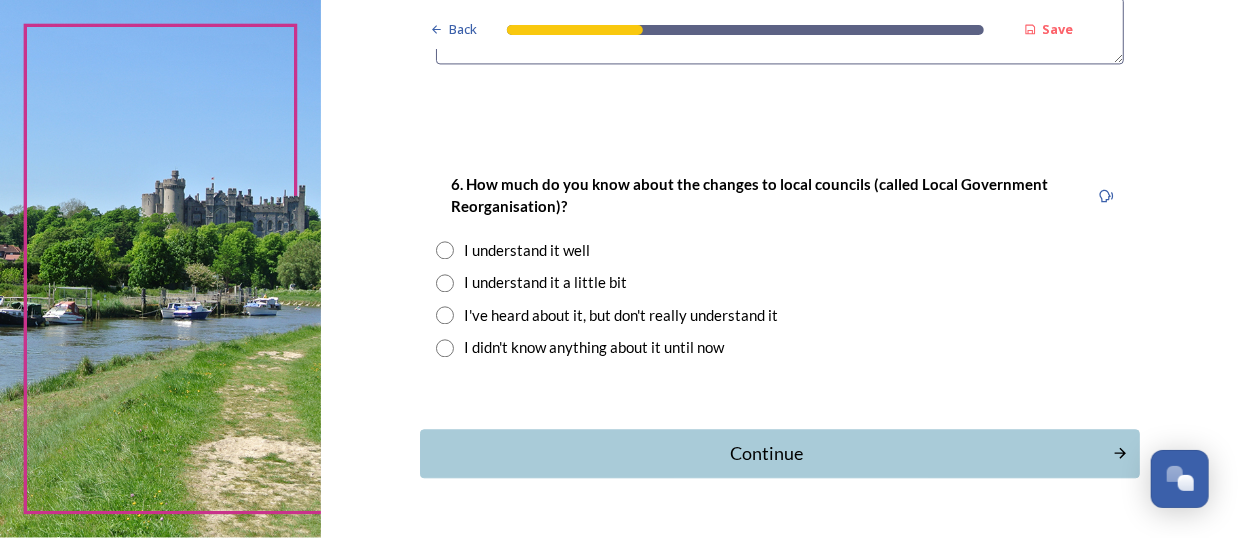 scroll, scrollTop: 2000, scrollLeft: 0, axis: vertical 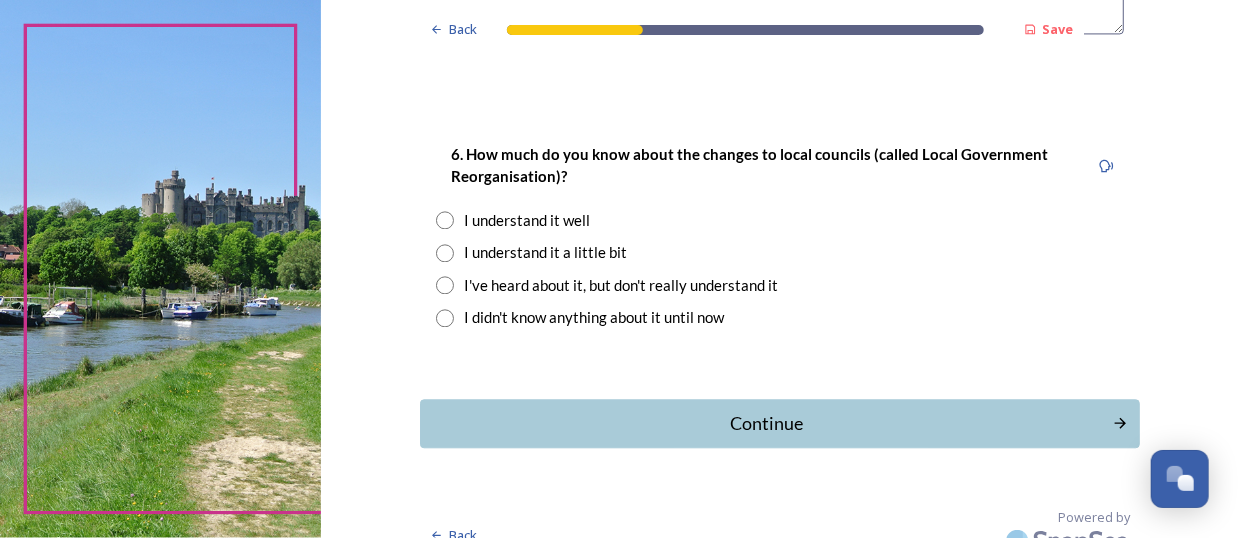 type on "Chichester" 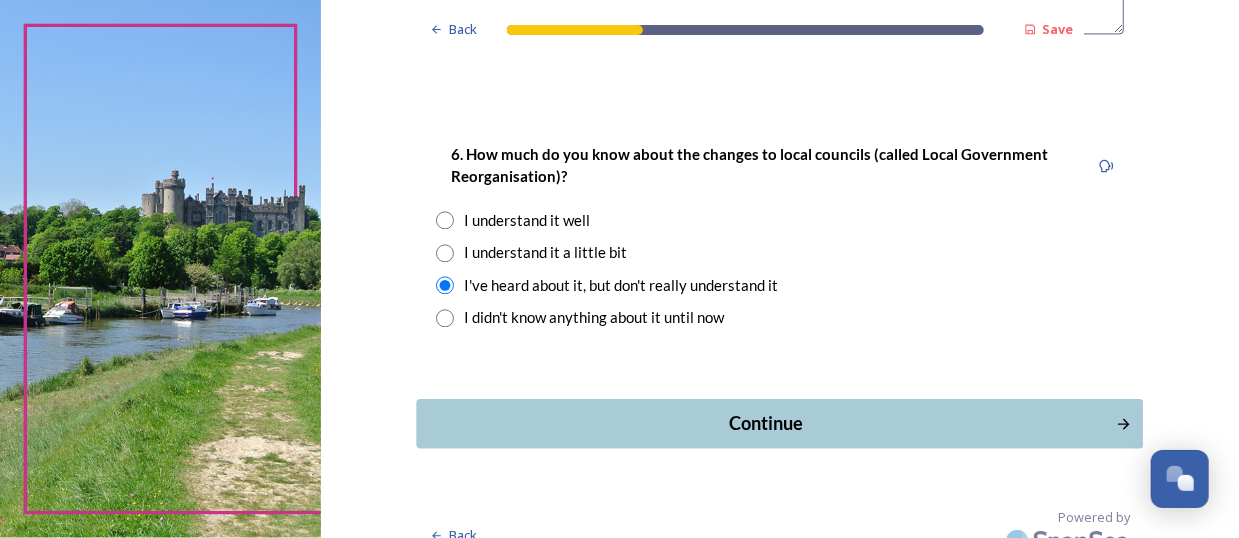click on "Continue" at bounding box center [766, 423] 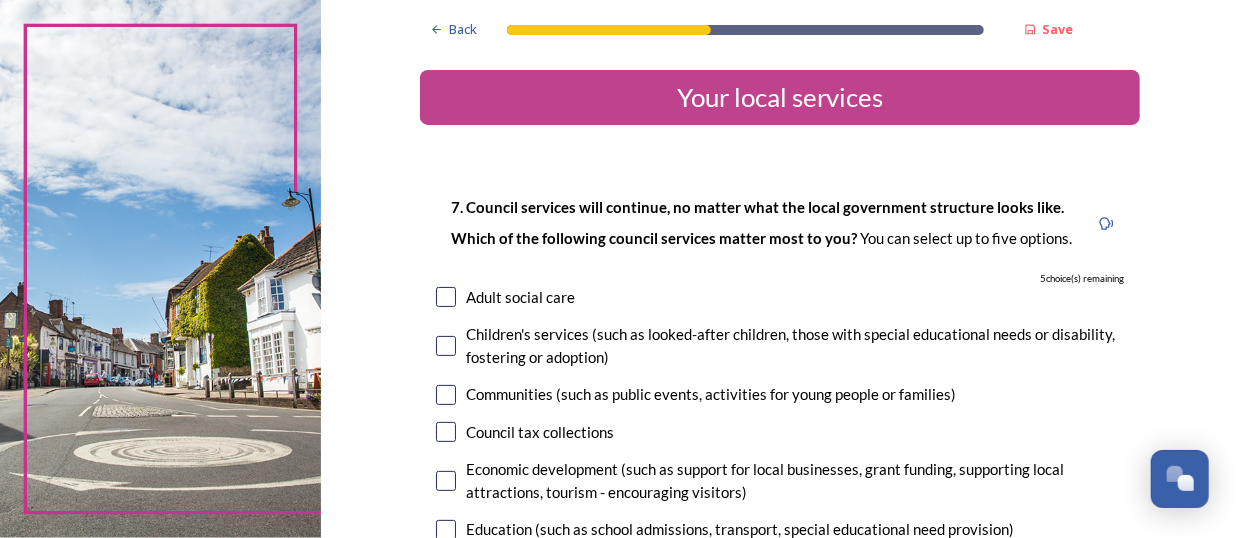 scroll, scrollTop: 100, scrollLeft: 0, axis: vertical 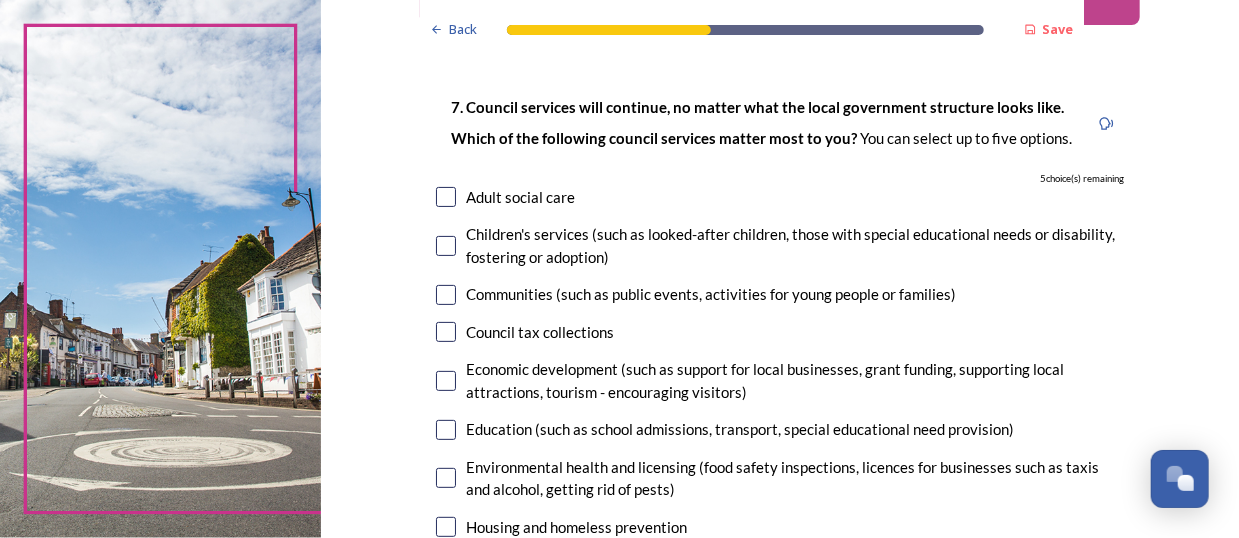 click at bounding box center (446, 197) 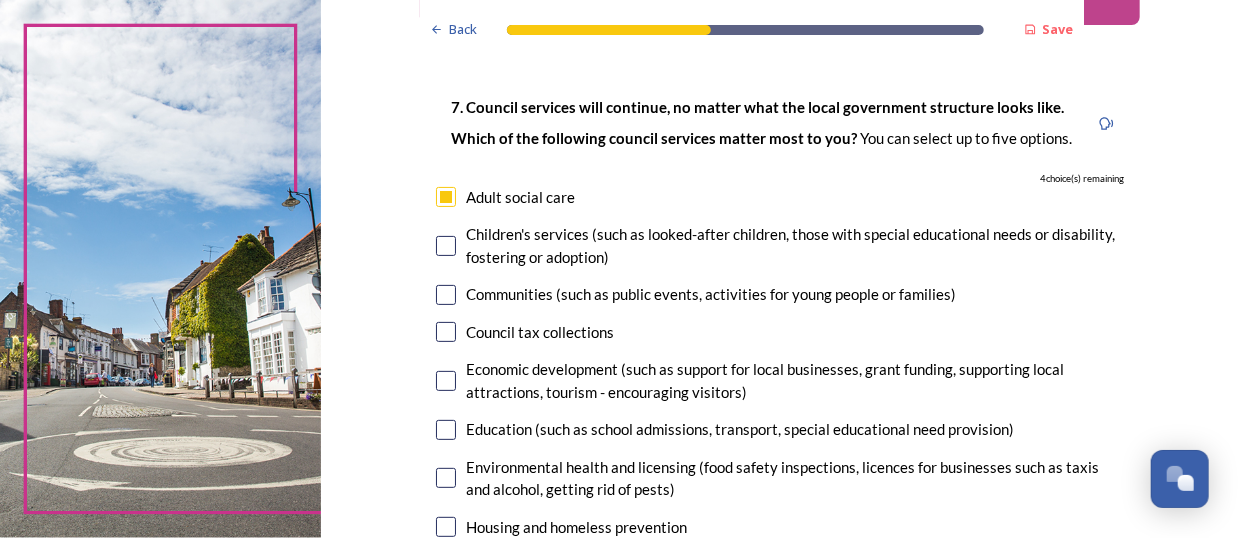 click at bounding box center [446, 295] 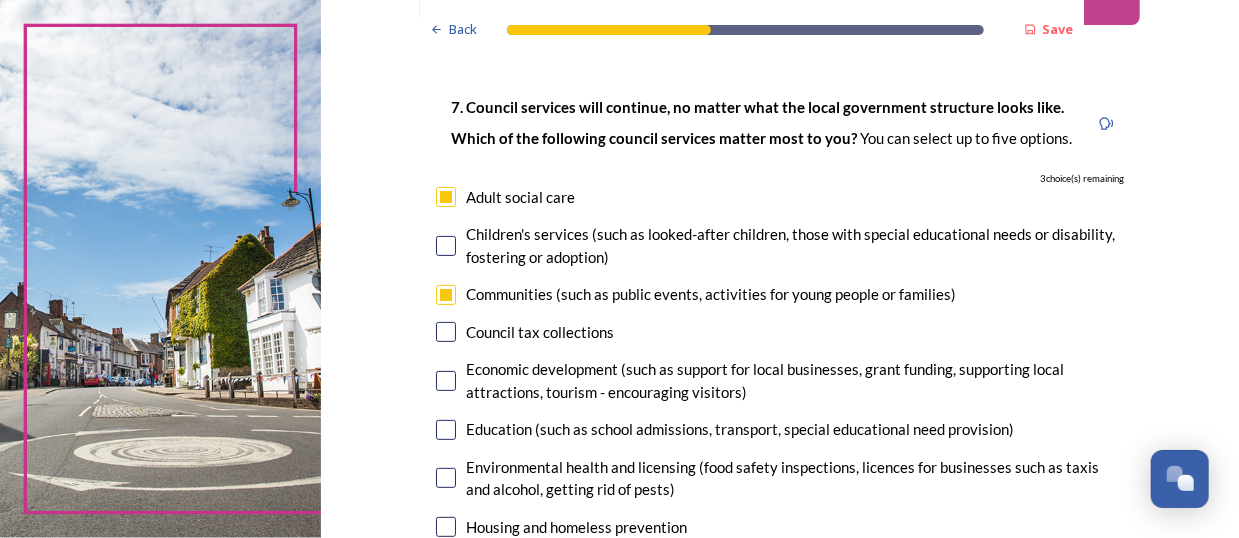 click at bounding box center [446, 332] 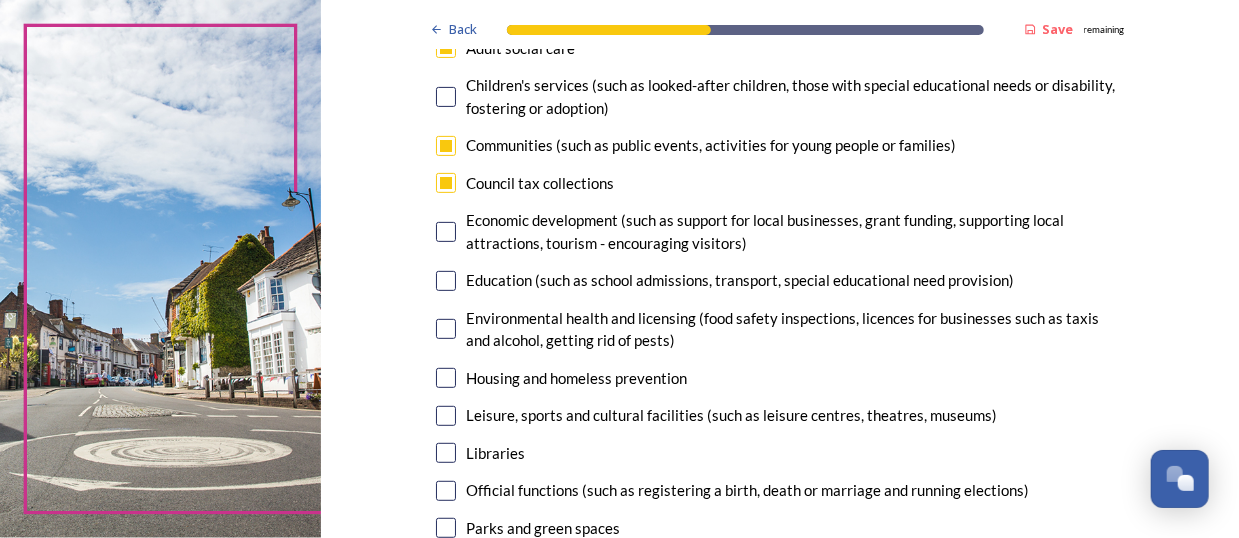 scroll, scrollTop: 300, scrollLeft: 0, axis: vertical 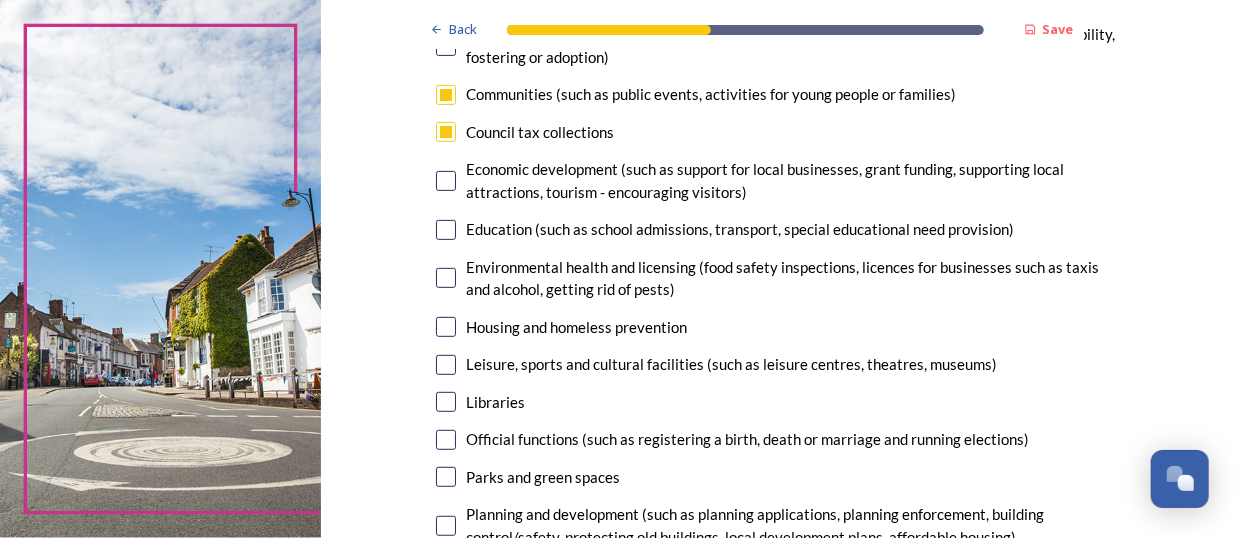 click at bounding box center [446, 278] 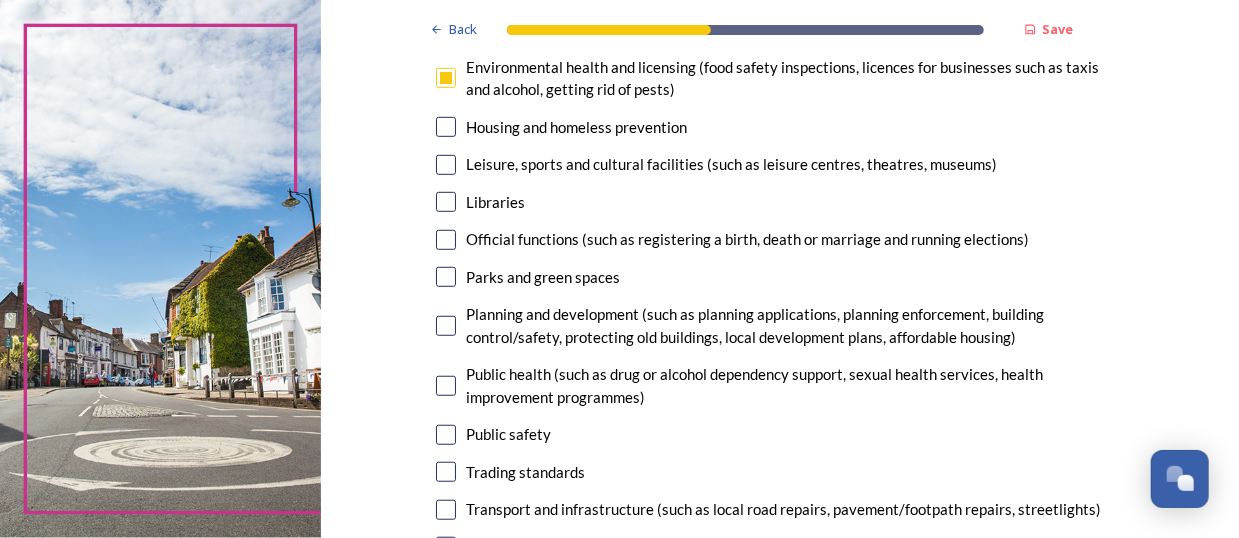 scroll, scrollTop: 600, scrollLeft: 0, axis: vertical 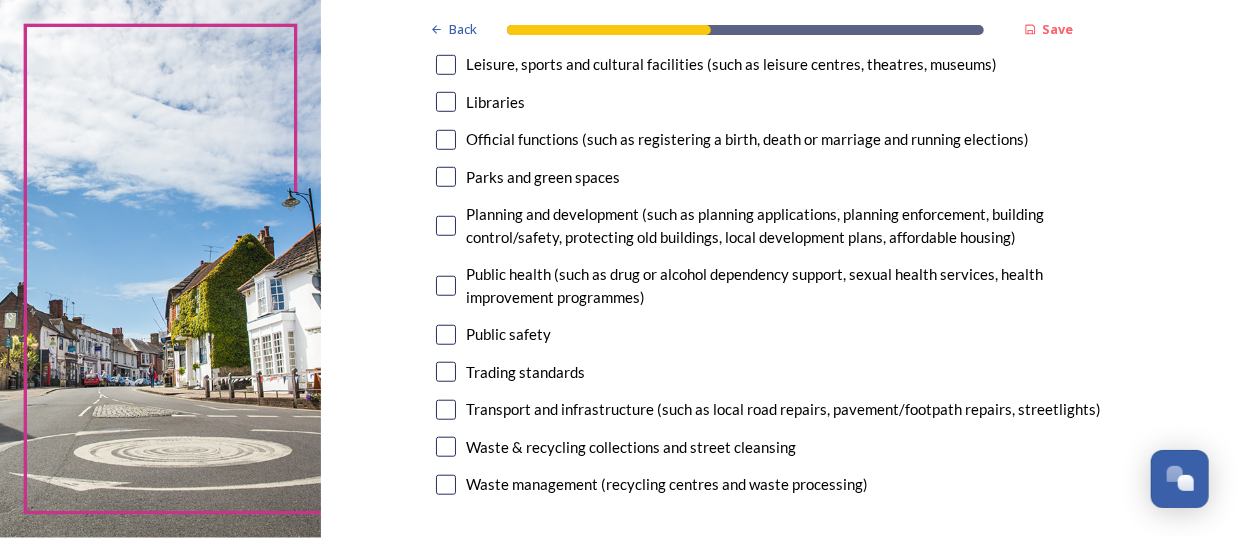 click at bounding box center [446, 410] 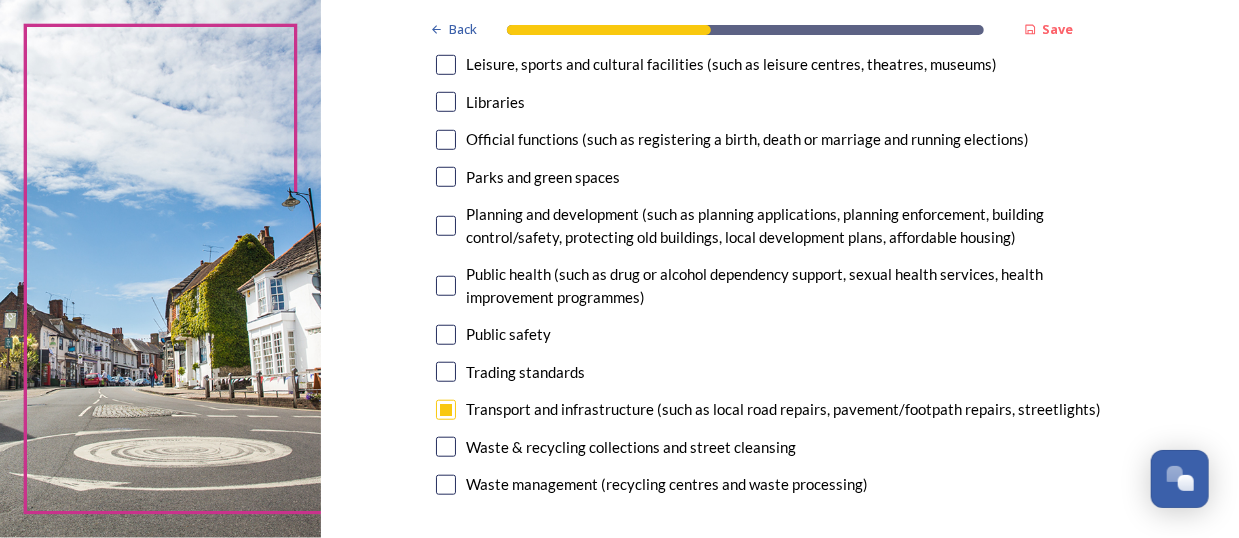 click at bounding box center [446, 447] 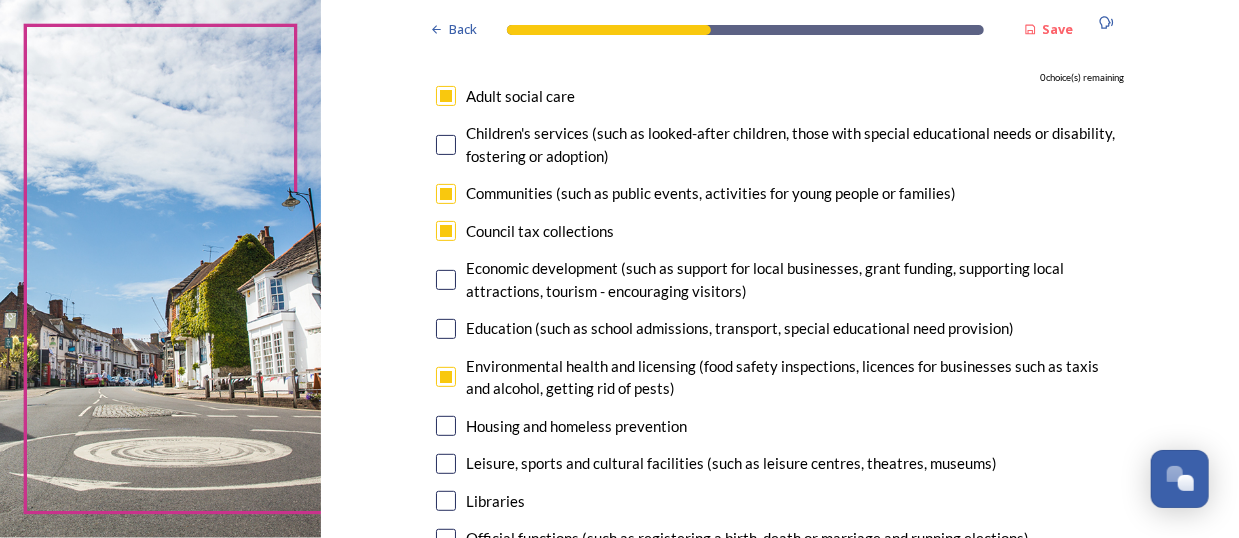 scroll, scrollTop: 200, scrollLeft: 0, axis: vertical 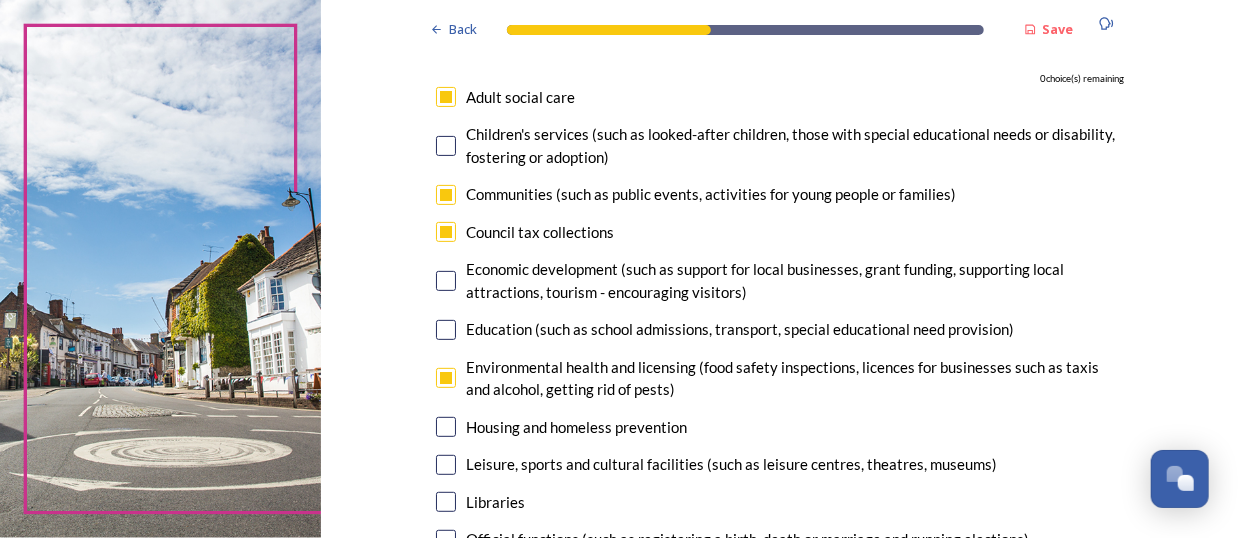 click at bounding box center [446, 378] 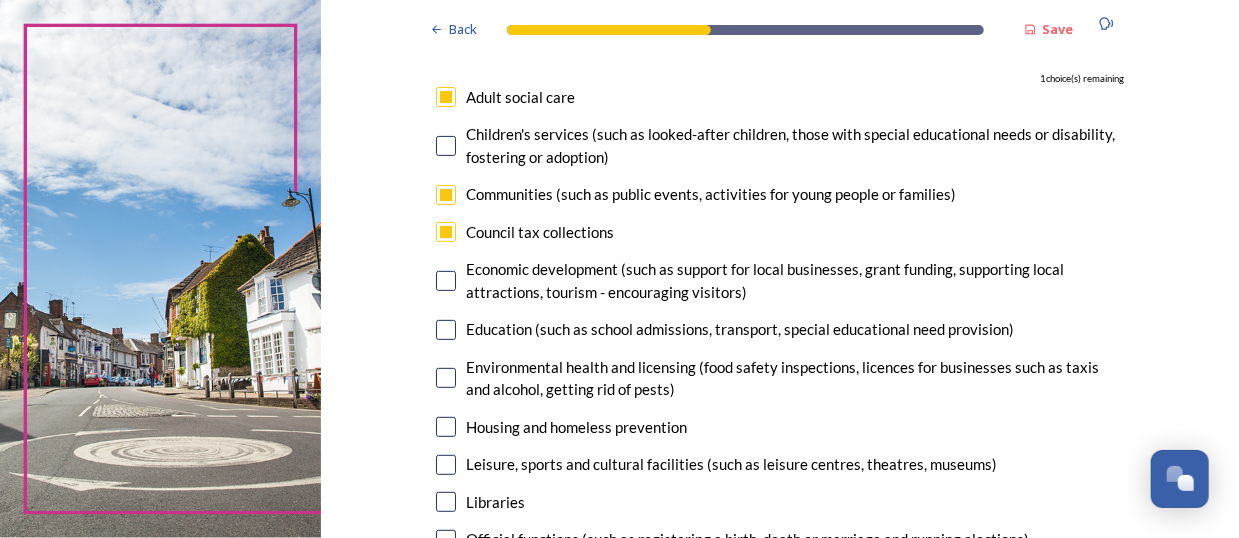 click at bounding box center (446, 232) 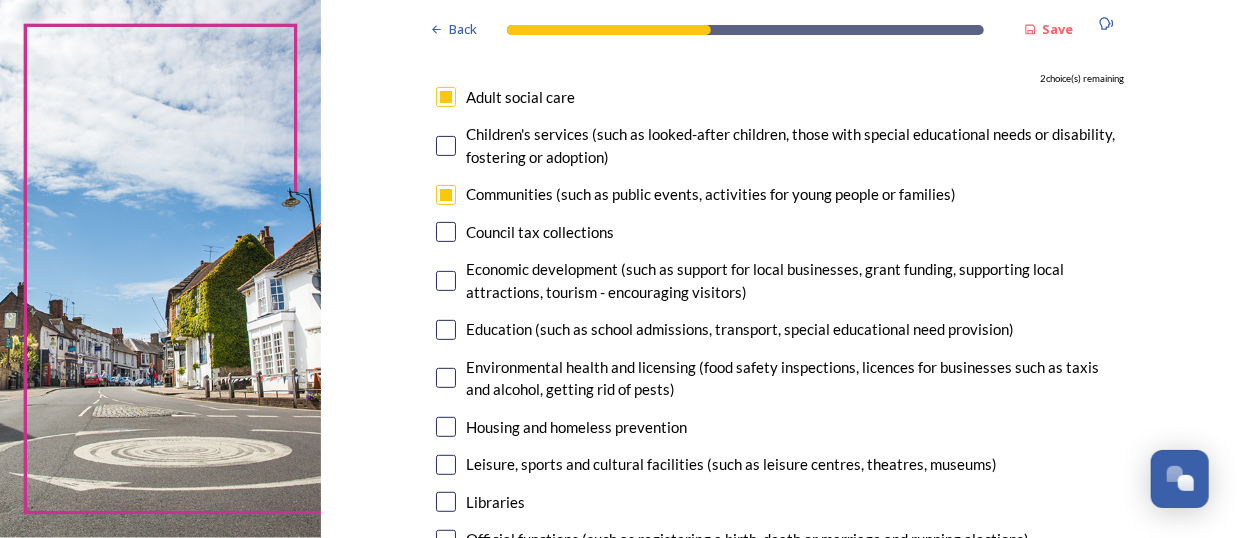 click at bounding box center (446, 195) 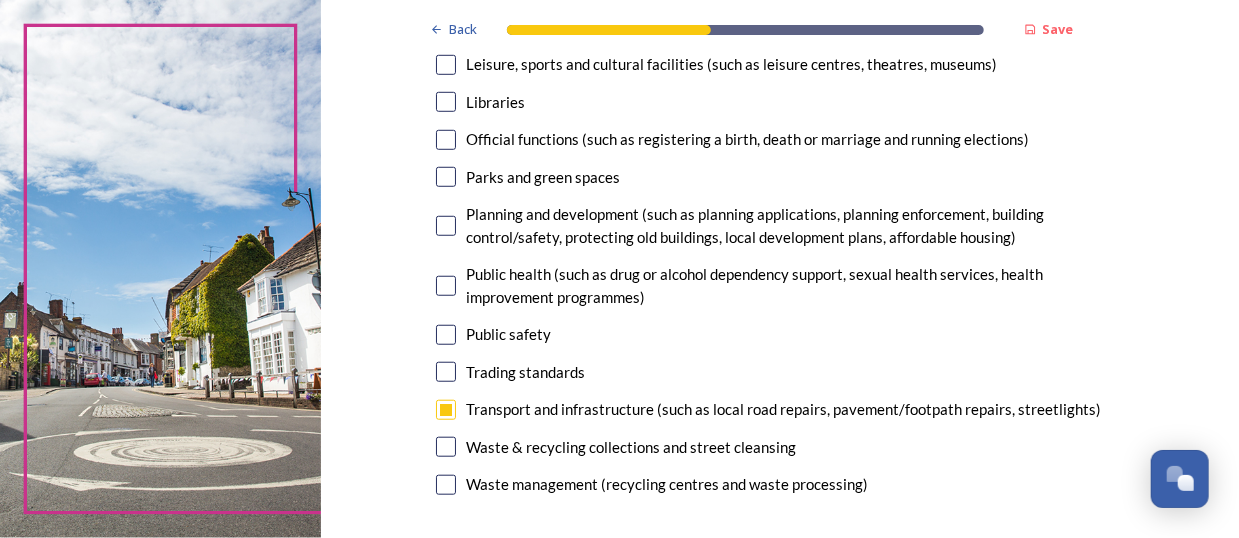 scroll, scrollTop: 700, scrollLeft: 0, axis: vertical 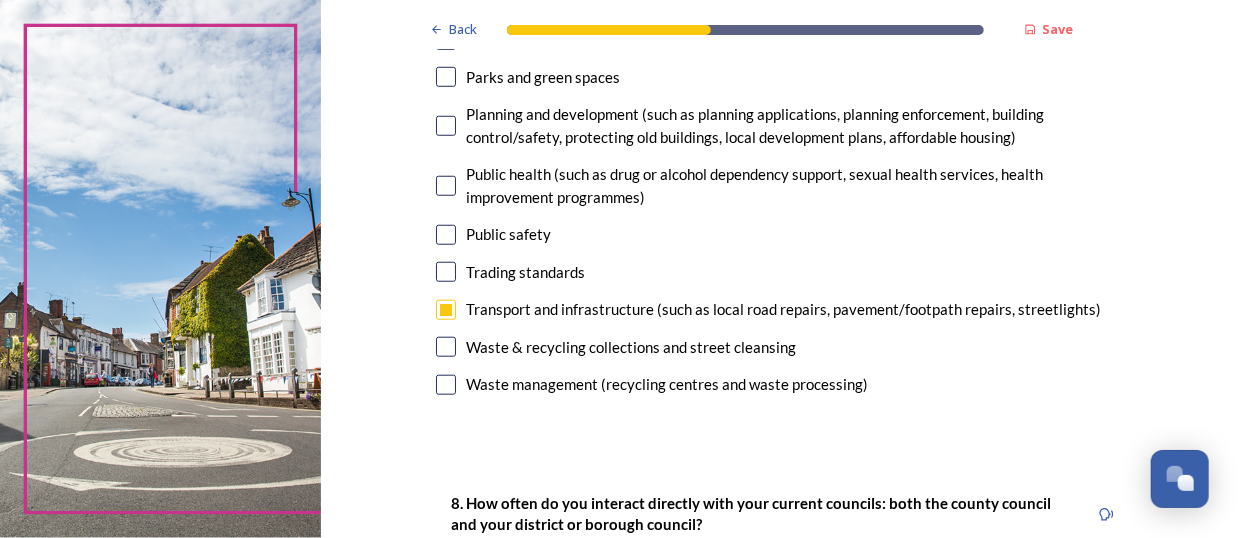 click at bounding box center [446, 347] 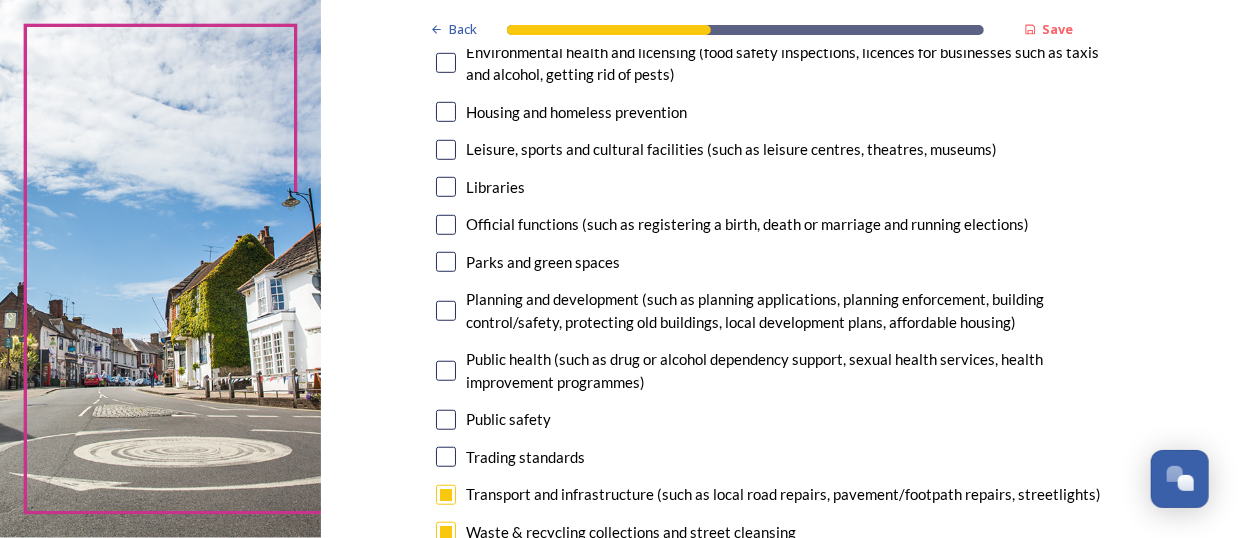 scroll, scrollTop: 500, scrollLeft: 0, axis: vertical 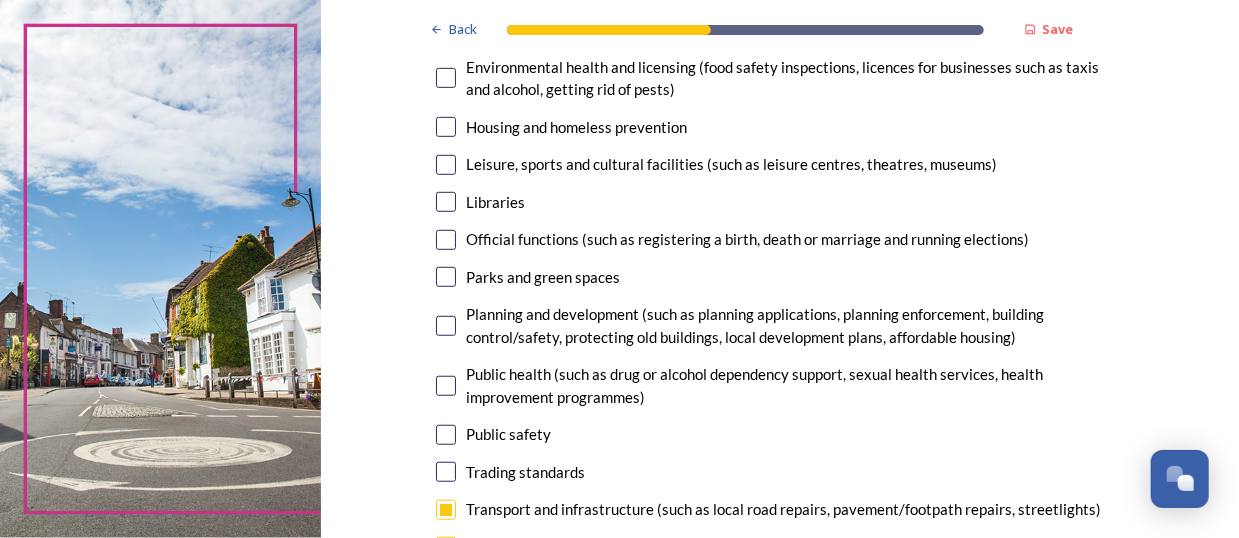 click at bounding box center (446, 277) 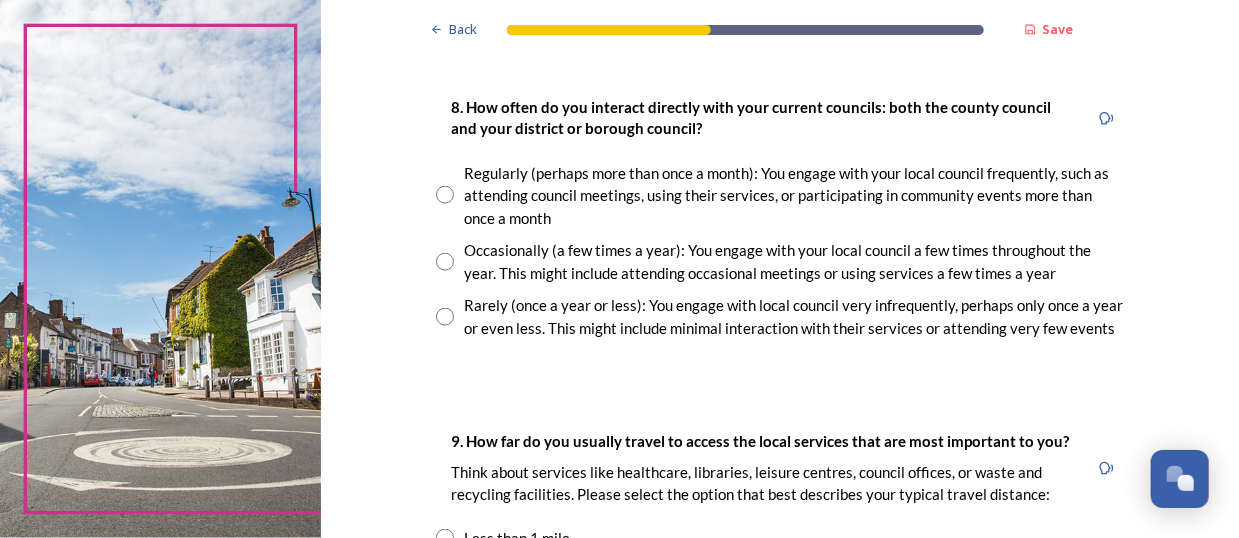 scroll, scrollTop: 1100, scrollLeft: 0, axis: vertical 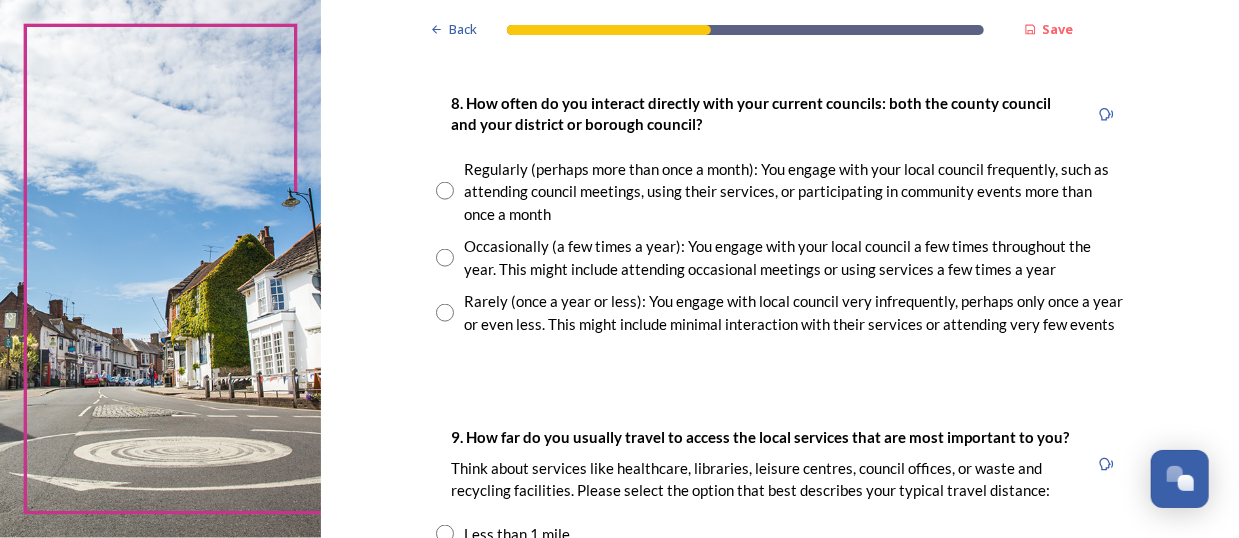 click at bounding box center (445, 313) 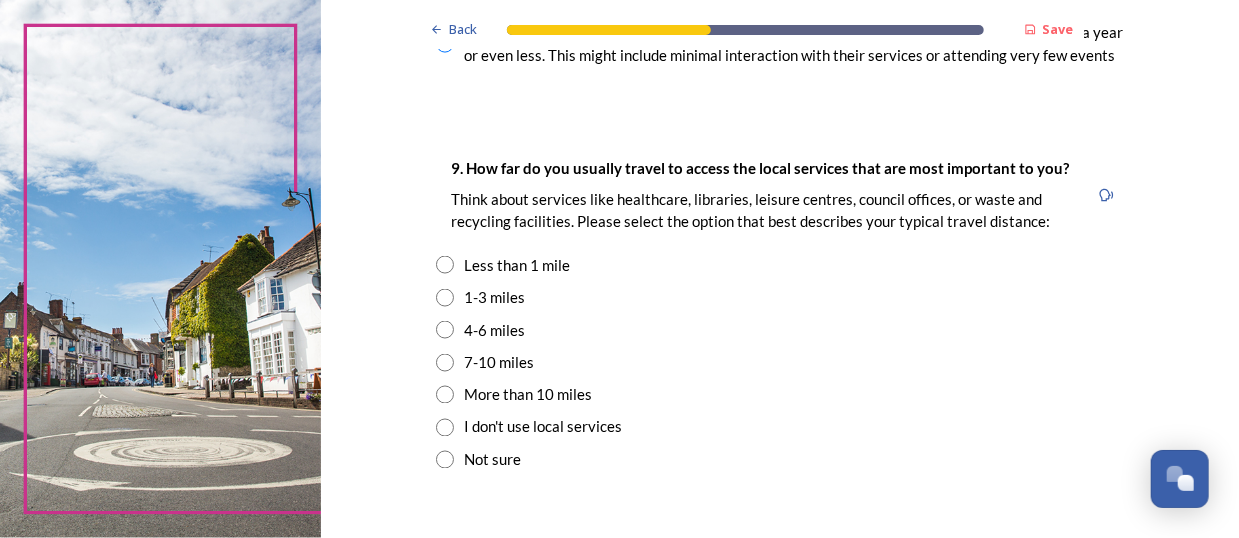 scroll, scrollTop: 1400, scrollLeft: 0, axis: vertical 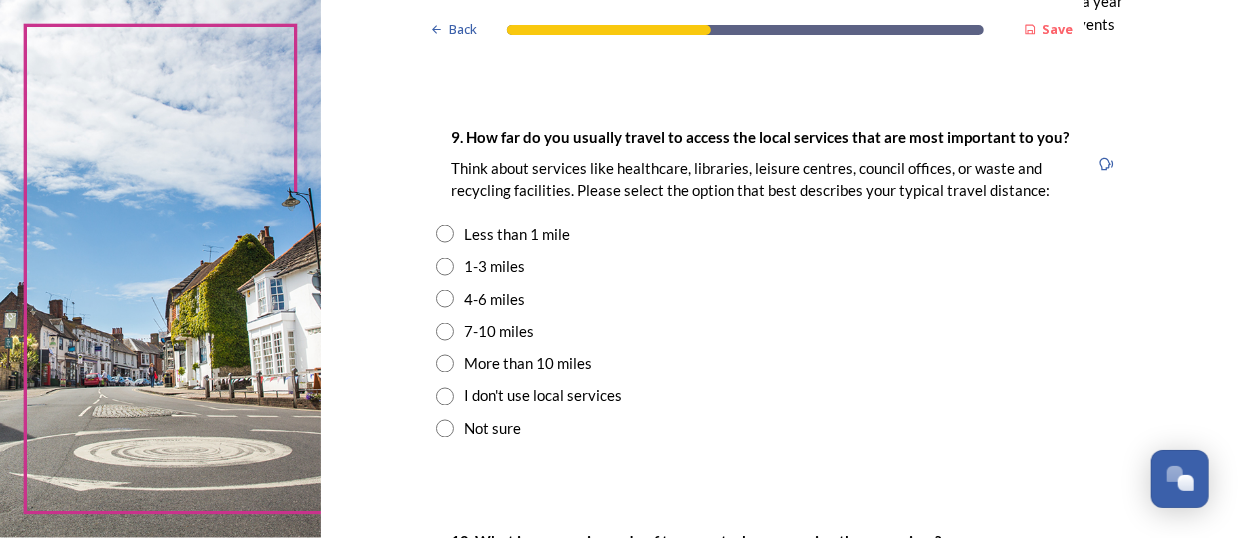 click at bounding box center [445, 299] 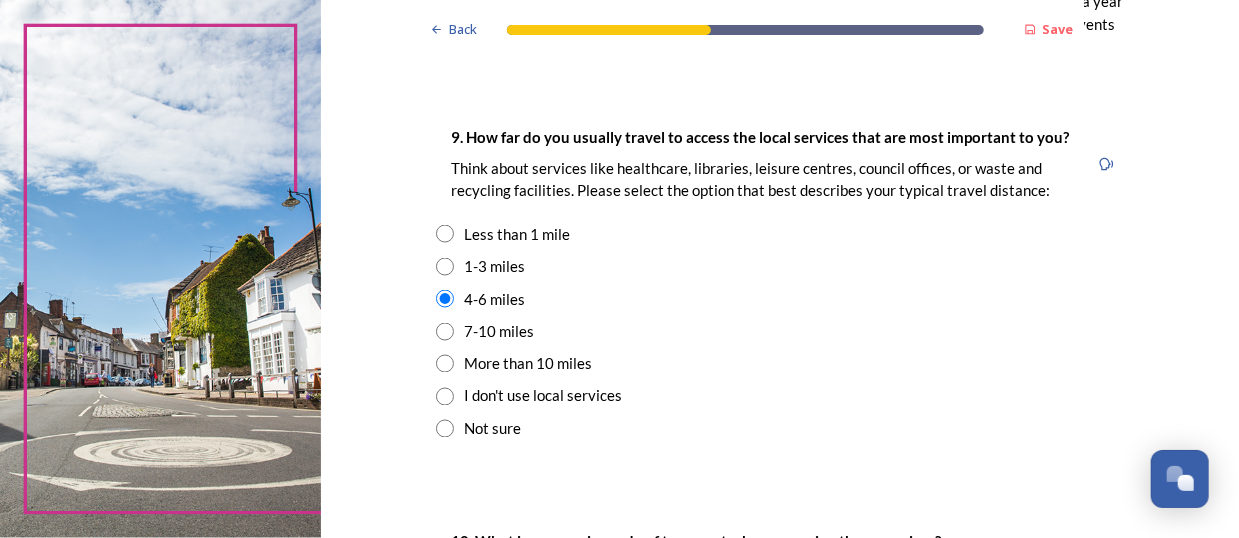 click on "7-10 miles" at bounding box center [780, 331] 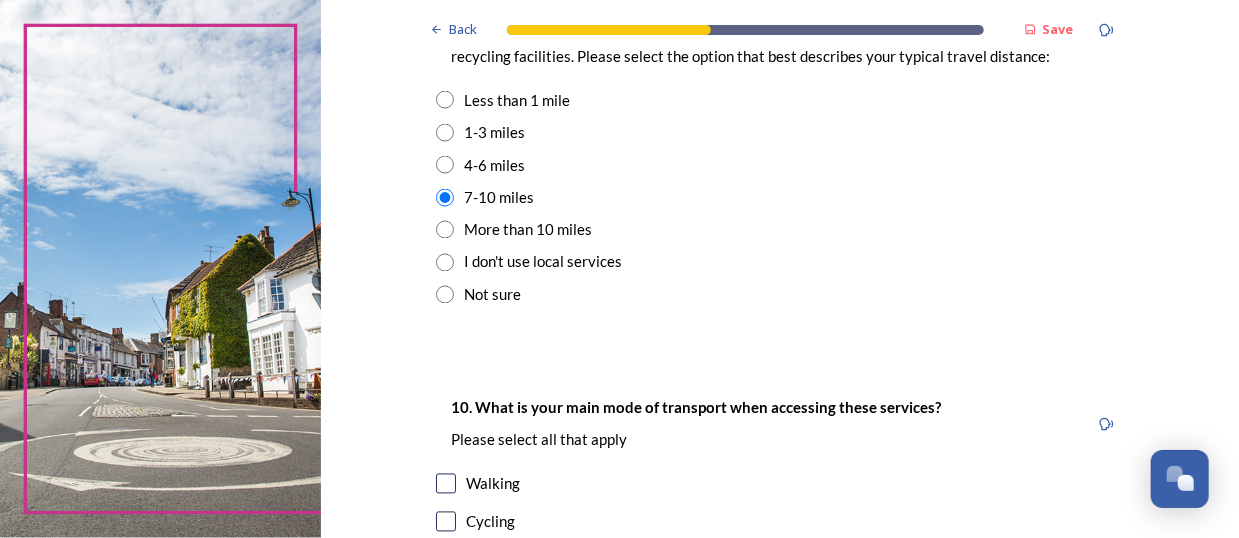 scroll, scrollTop: 1600, scrollLeft: 0, axis: vertical 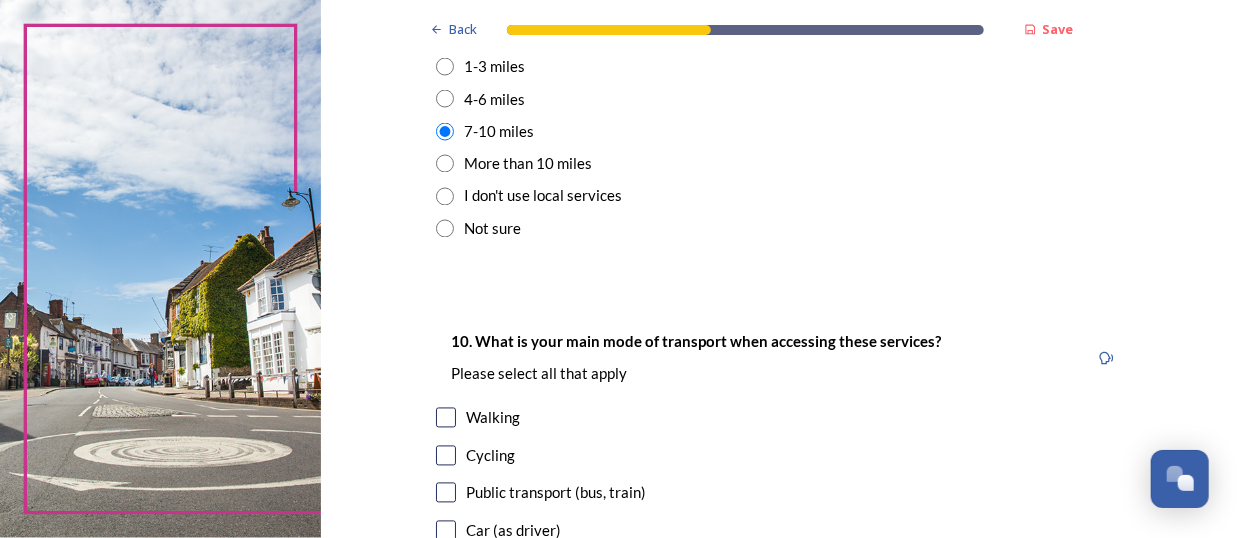 click at bounding box center (445, 99) 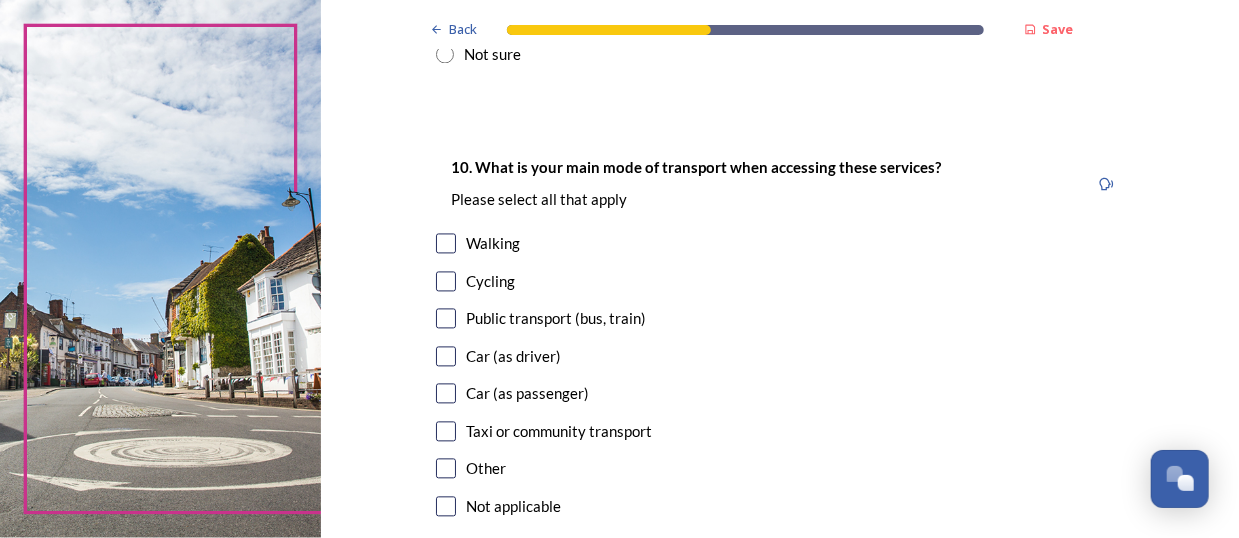 scroll, scrollTop: 1800, scrollLeft: 0, axis: vertical 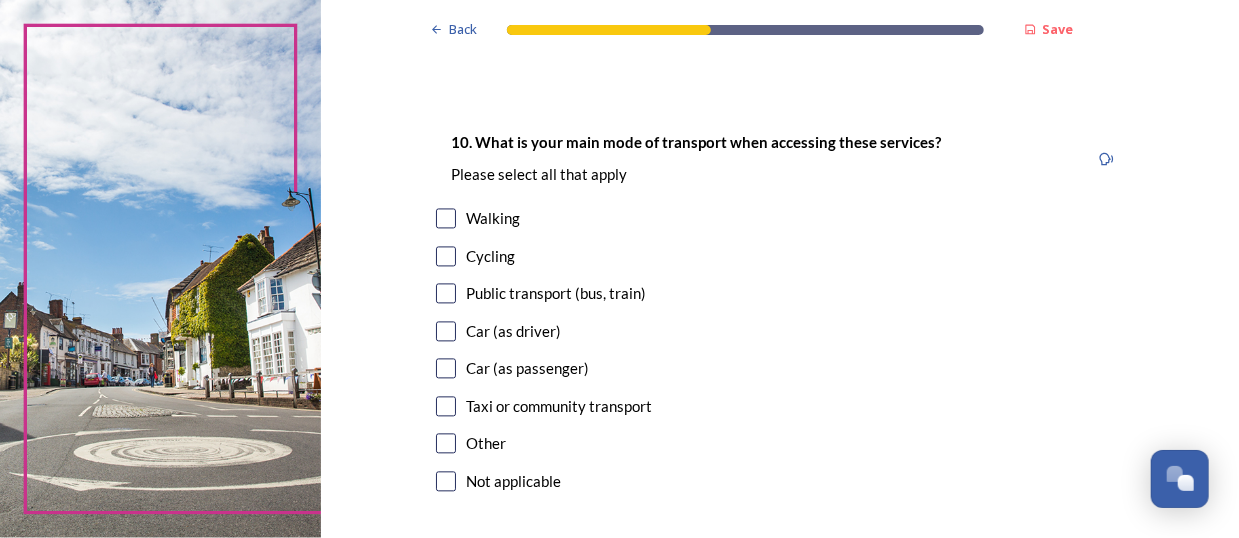 click at bounding box center [446, 331] 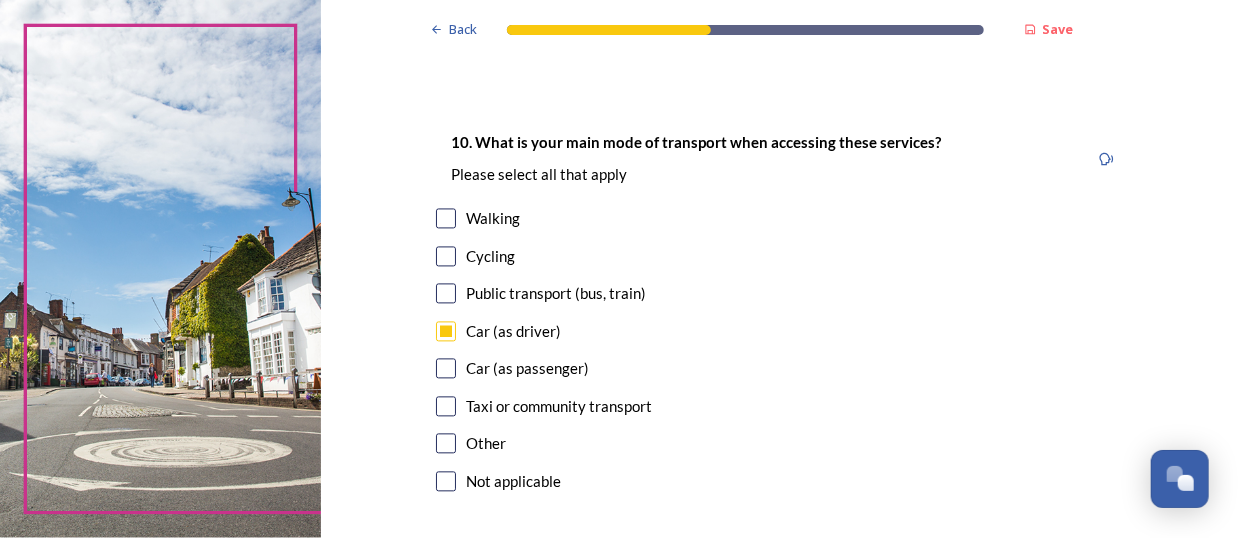 click on "Car (as driver)" at bounding box center (780, 331) 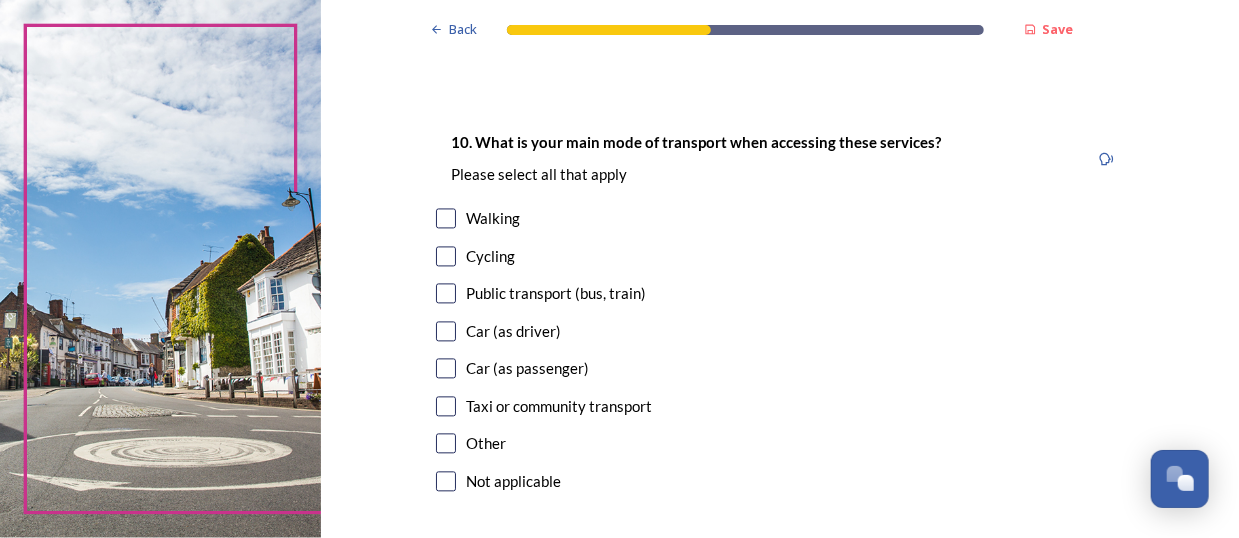 click at bounding box center (446, 331) 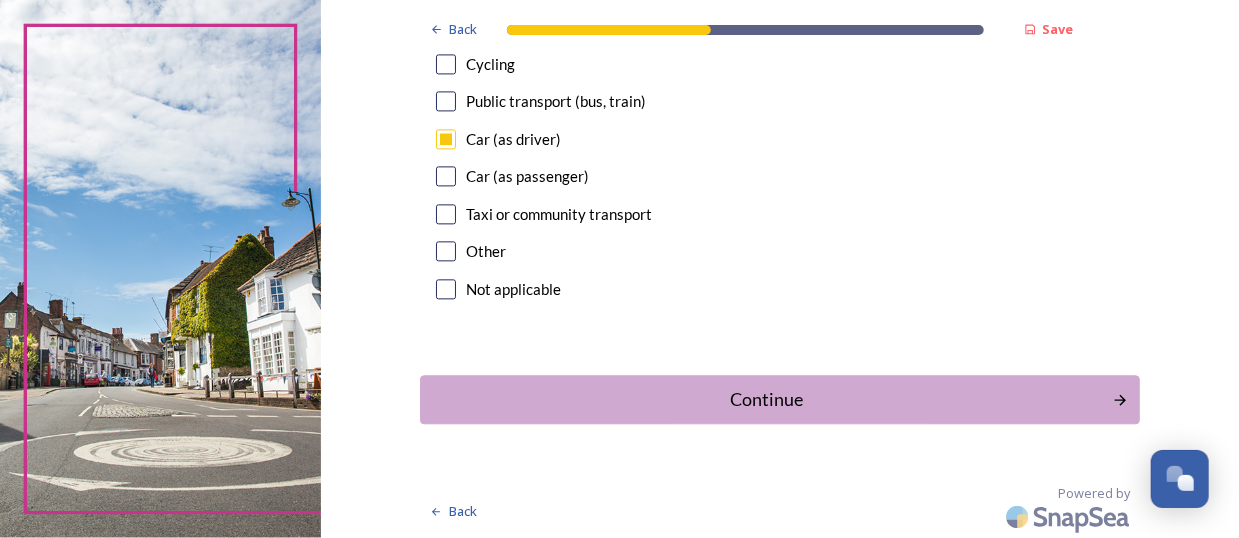 scroll, scrollTop: 1992, scrollLeft: 0, axis: vertical 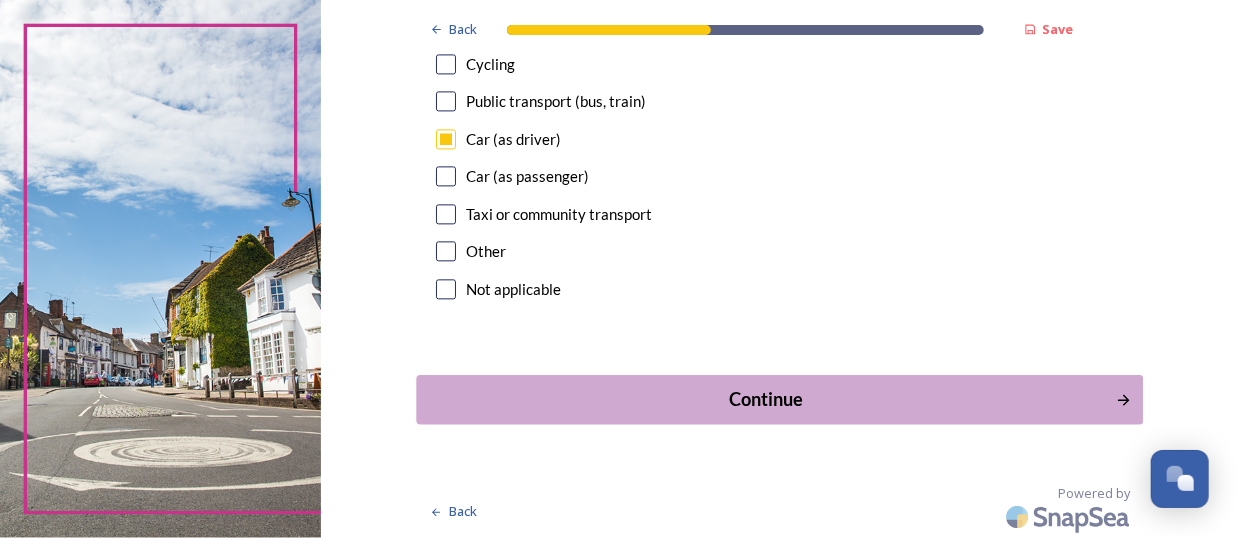 click on "Continue" at bounding box center [766, 399] 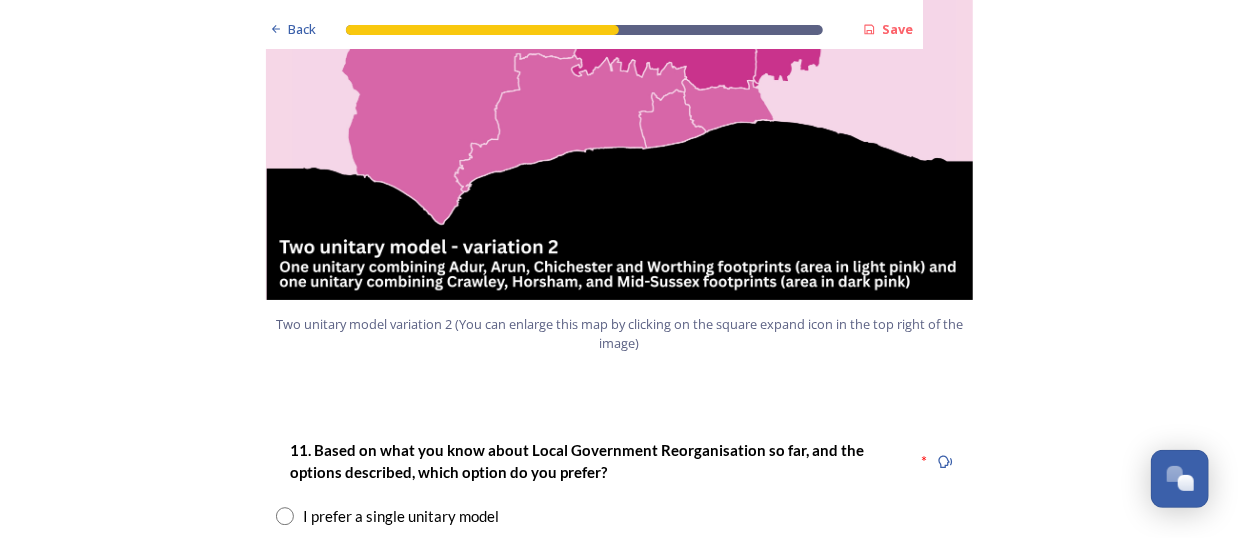 scroll, scrollTop: 2500, scrollLeft: 0, axis: vertical 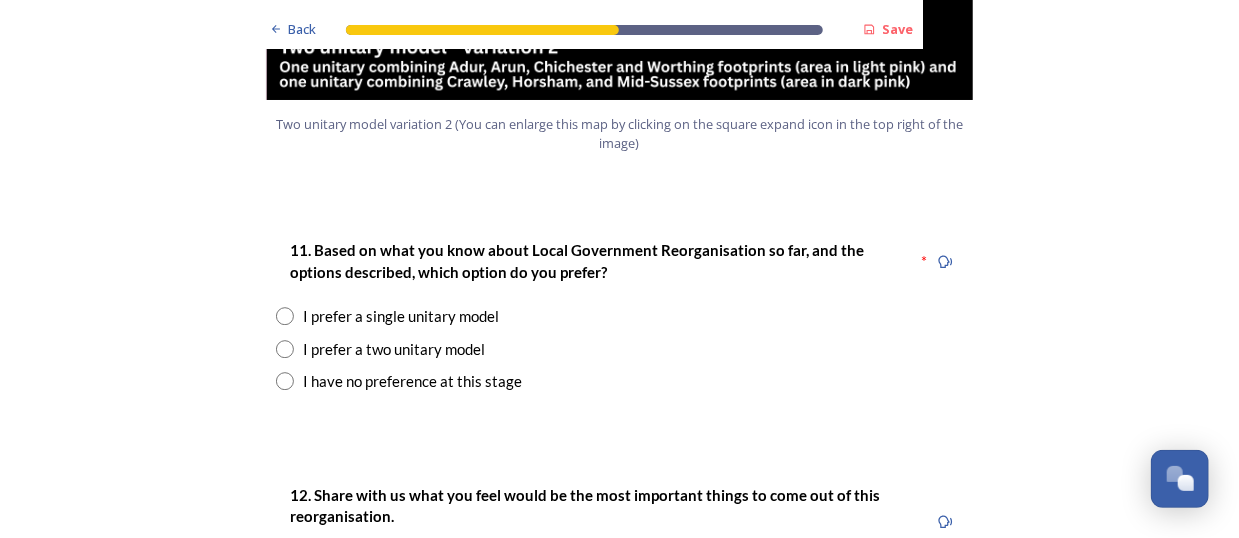 click at bounding box center [285, 349] 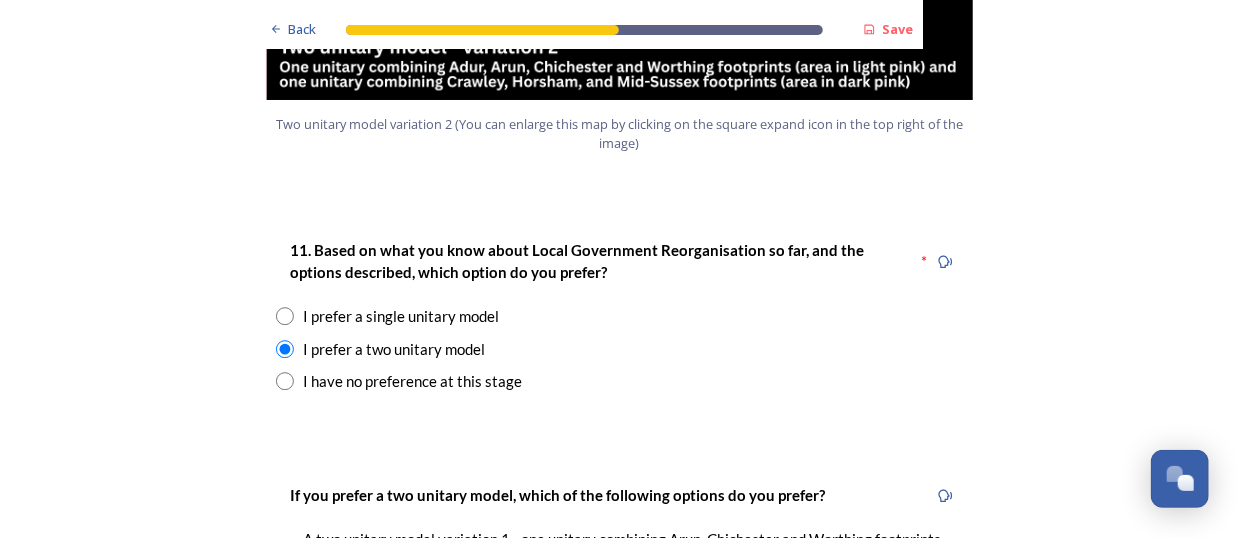 click on "I prefer a two unitary model" at bounding box center (620, 349) 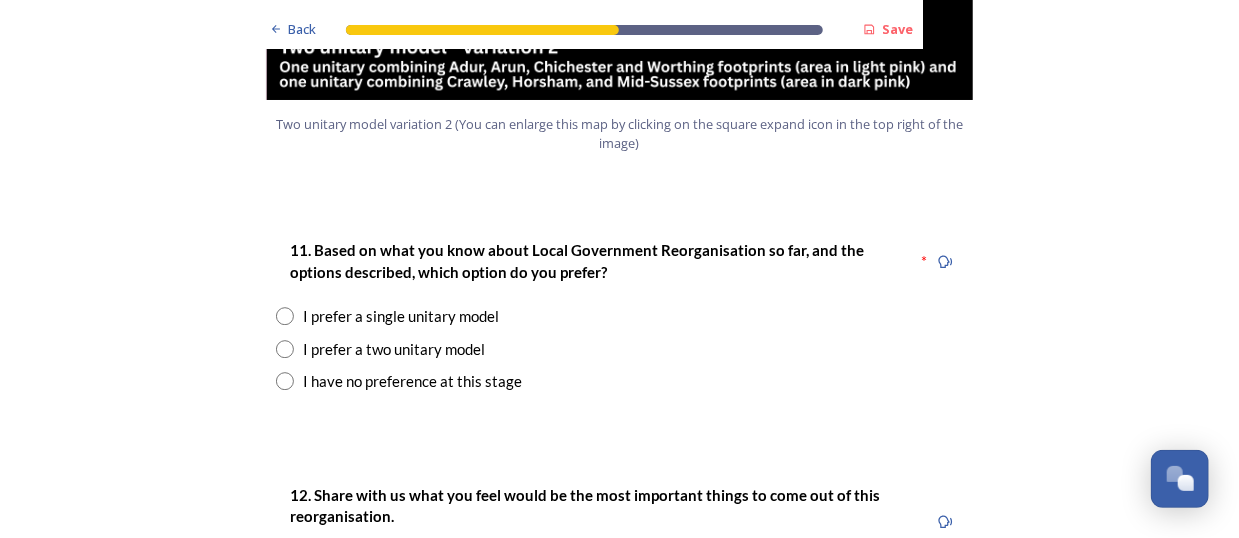 click at bounding box center [285, 349] 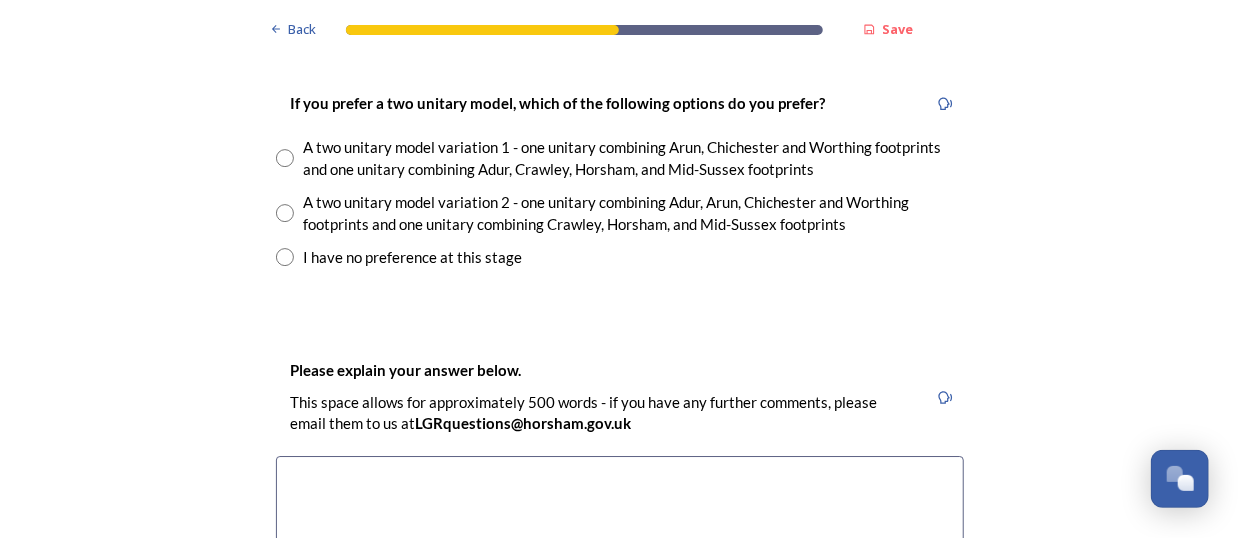 scroll, scrollTop: 2900, scrollLeft: 0, axis: vertical 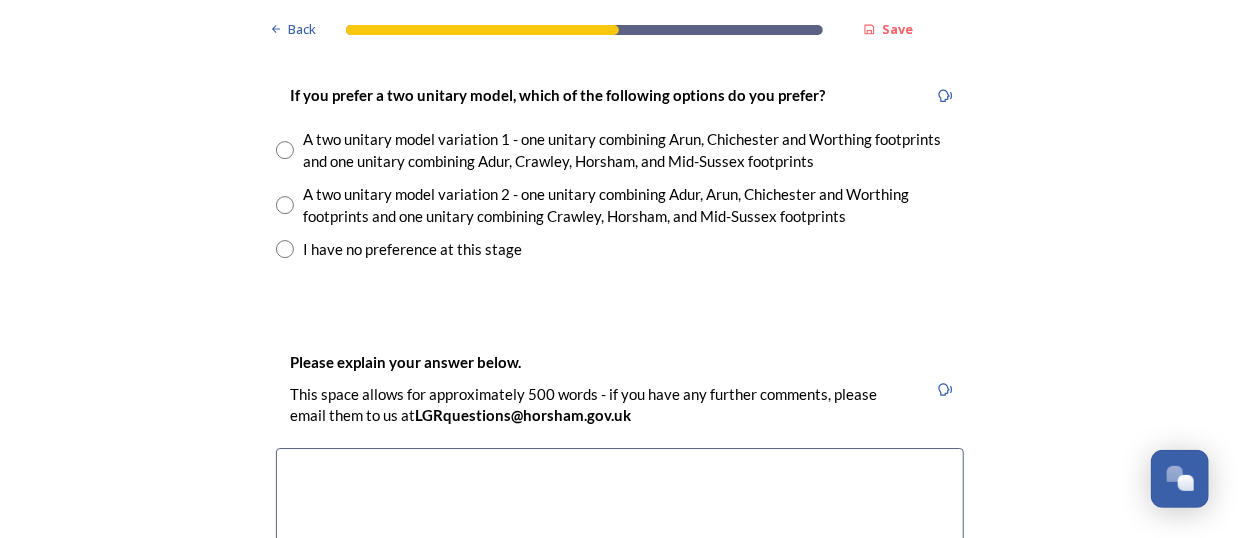 click at bounding box center (285, 205) 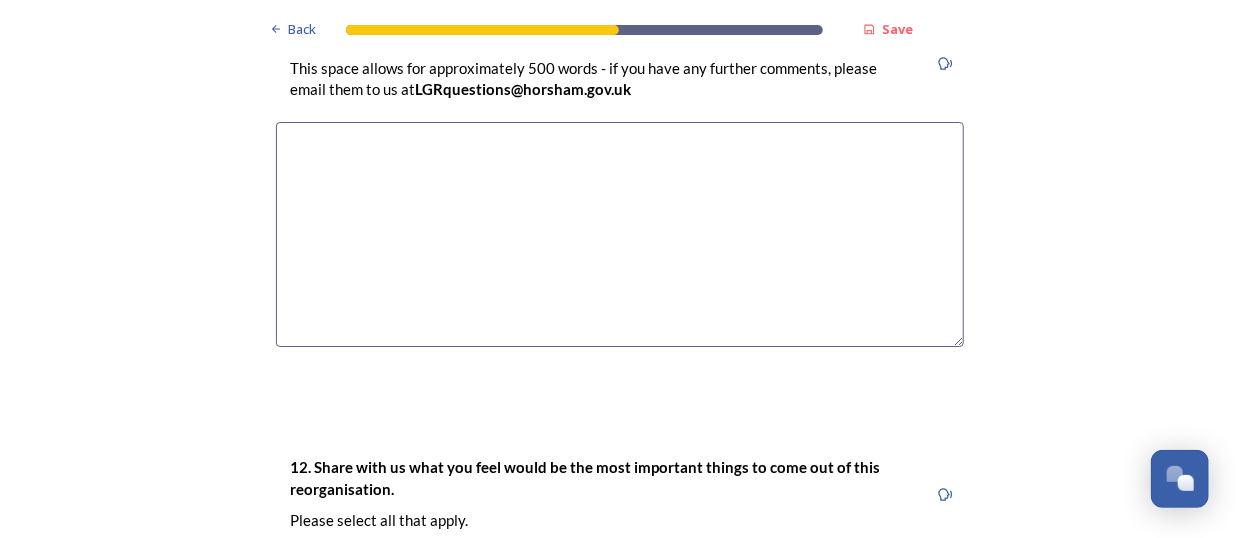 scroll, scrollTop: 3170, scrollLeft: 0, axis: vertical 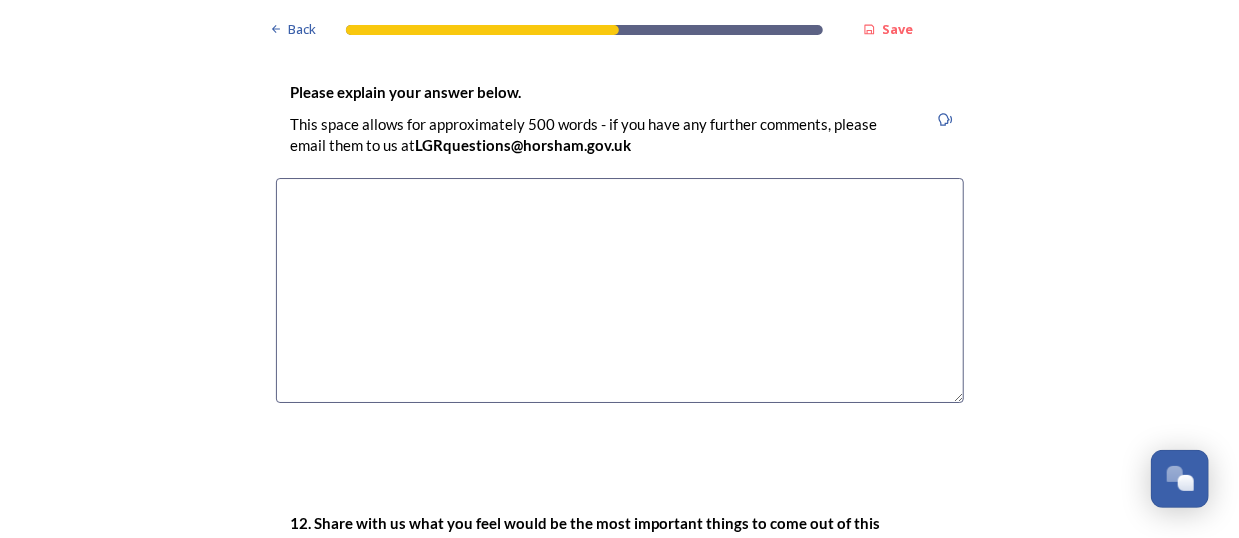 click at bounding box center (620, 290) 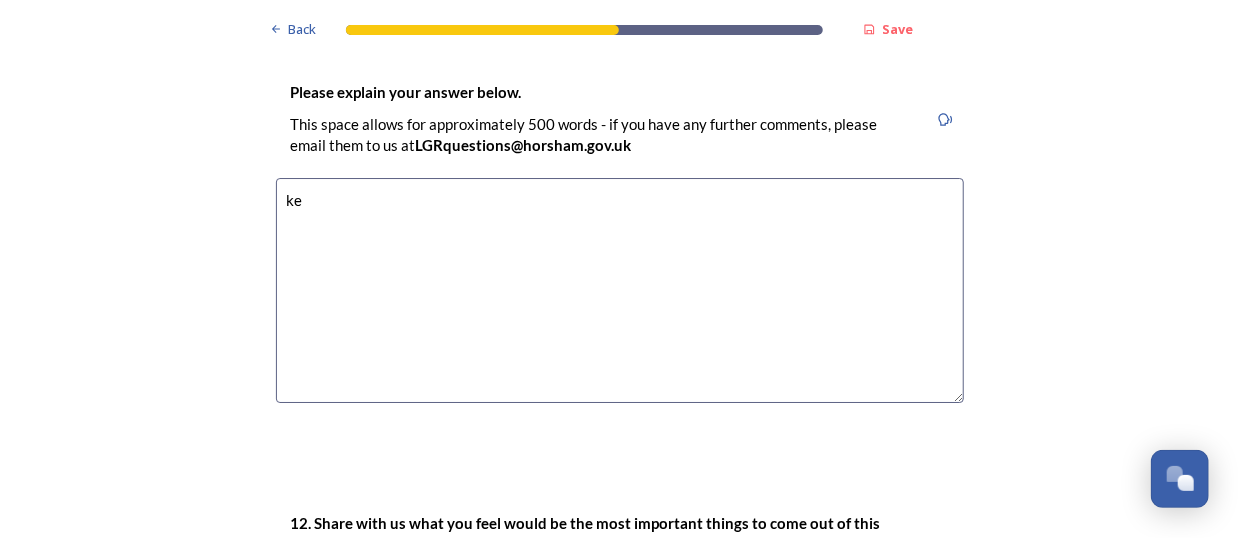 type on "k" 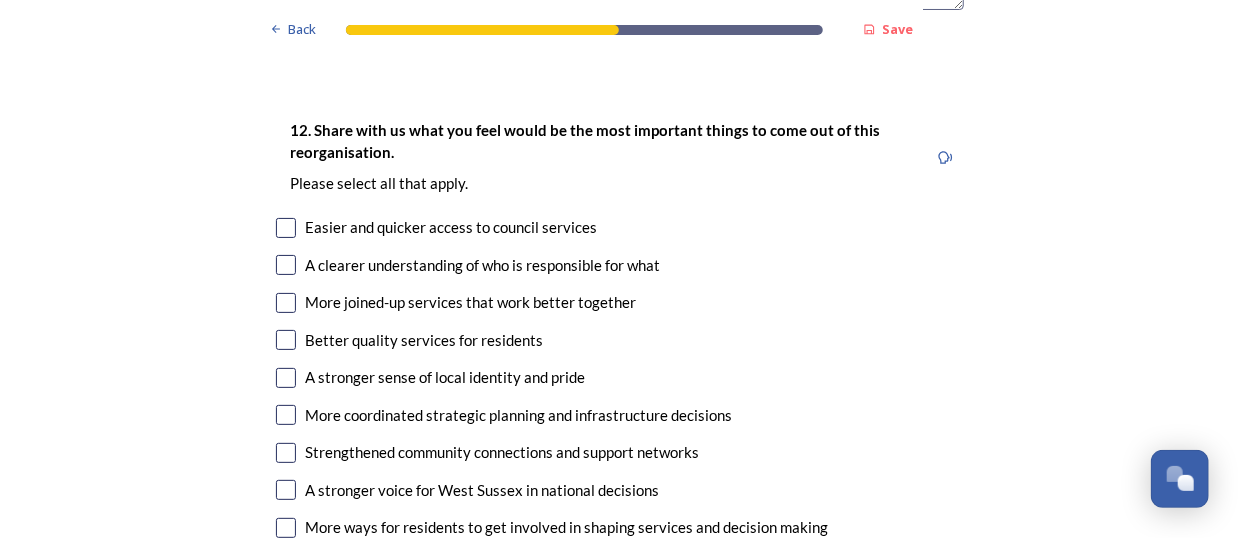 scroll, scrollTop: 3570, scrollLeft: 0, axis: vertical 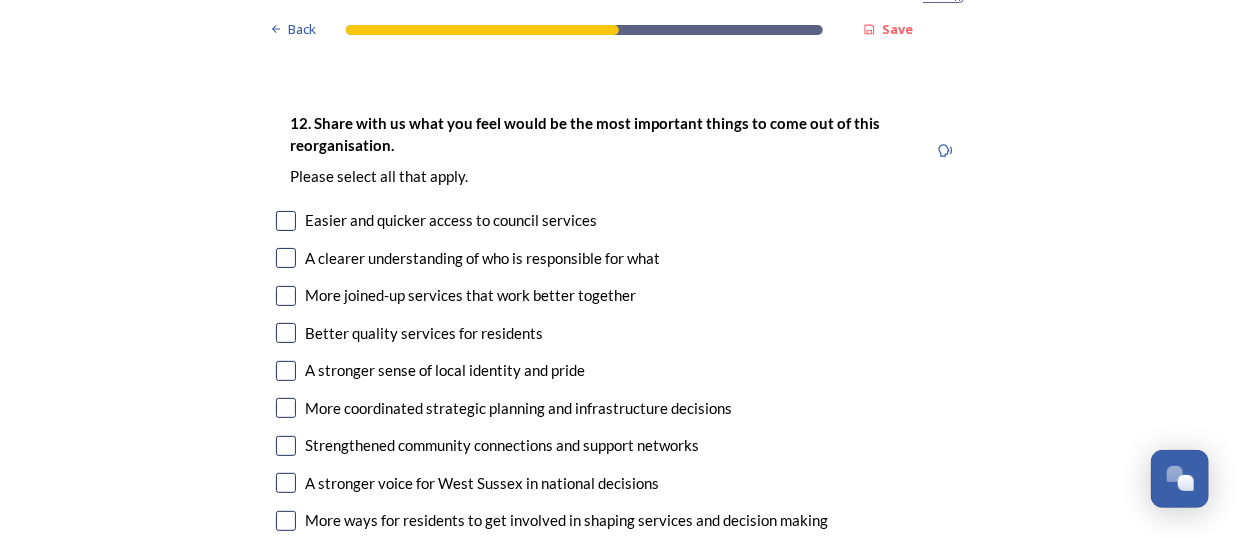 type on "prefer to keep it local. Geographically it makes more sense.  I live in [CITY] and prefer to stay linked to [CITY] and [REGION]" 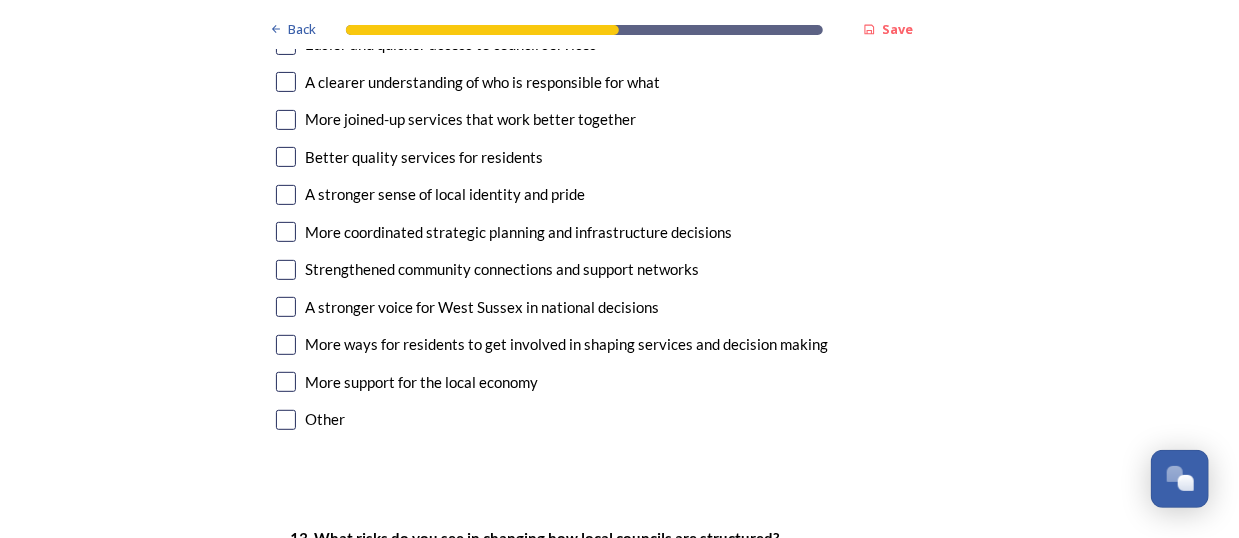 scroll, scrollTop: 3770, scrollLeft: 0, axis: vertical 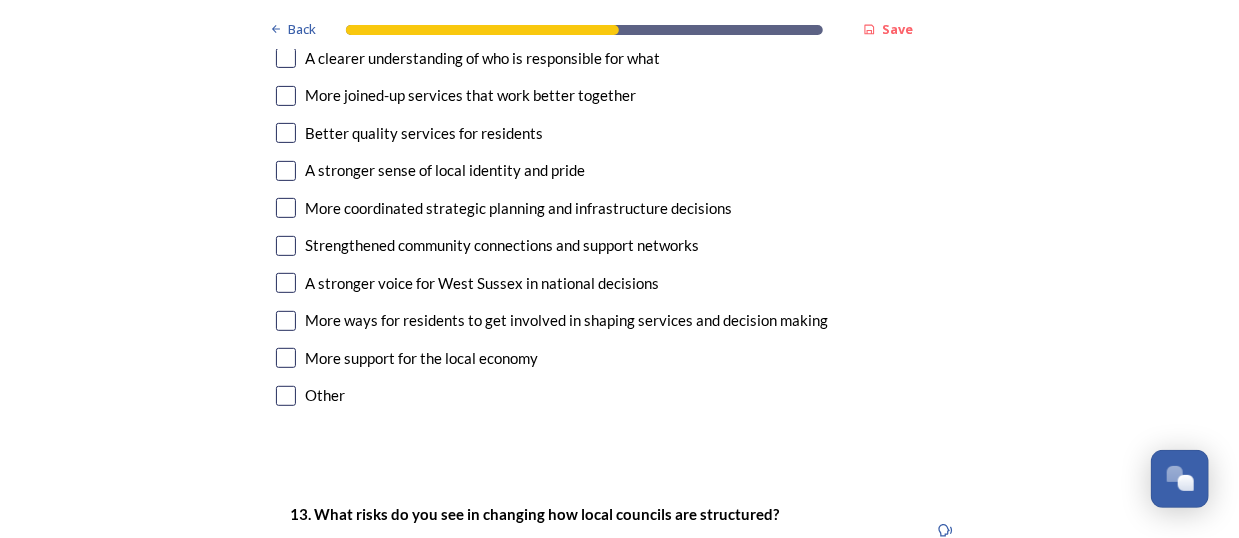 click at bounding box center [286, 96] 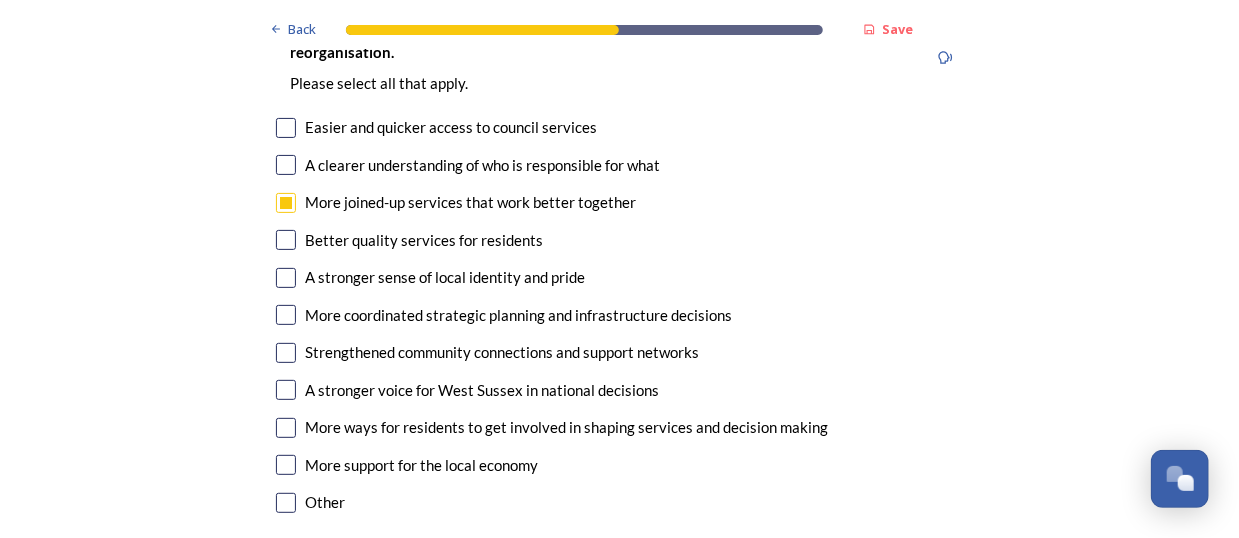 scroll, scrollTop: 3670, scrollLeft: 0, axis: vertical 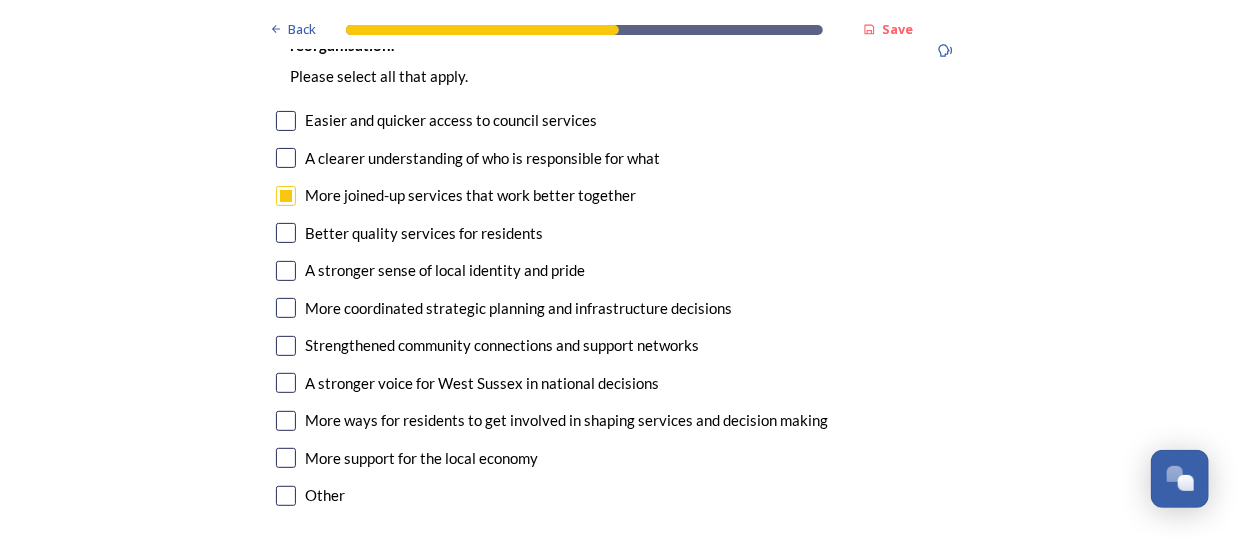 click at bounding box center [286, 158] 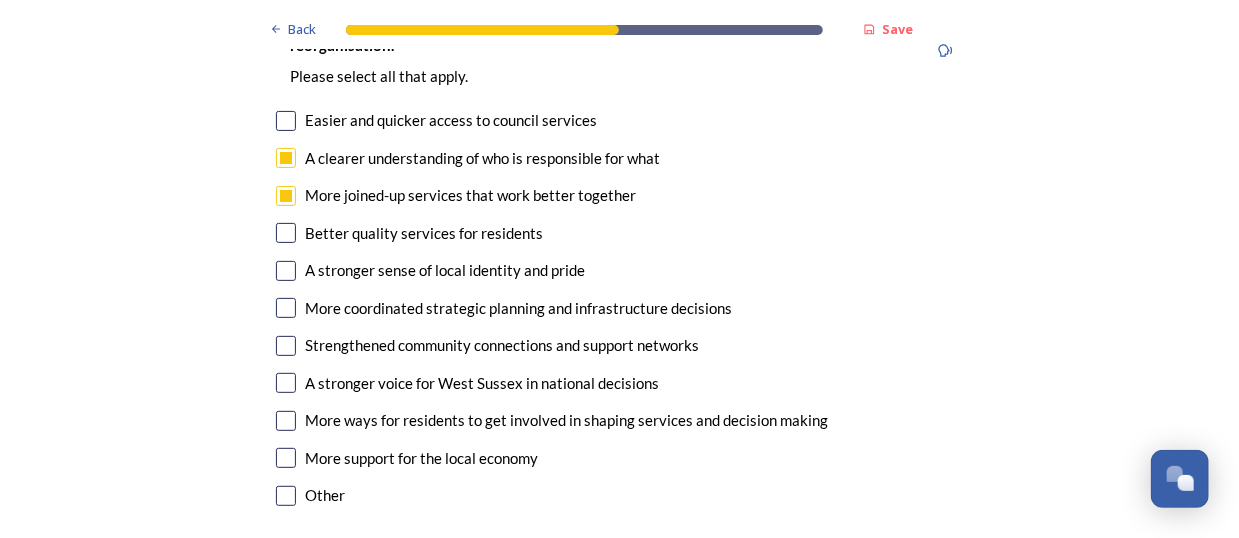 click on "Better quality services for residents" at bounding box center (620, 233) 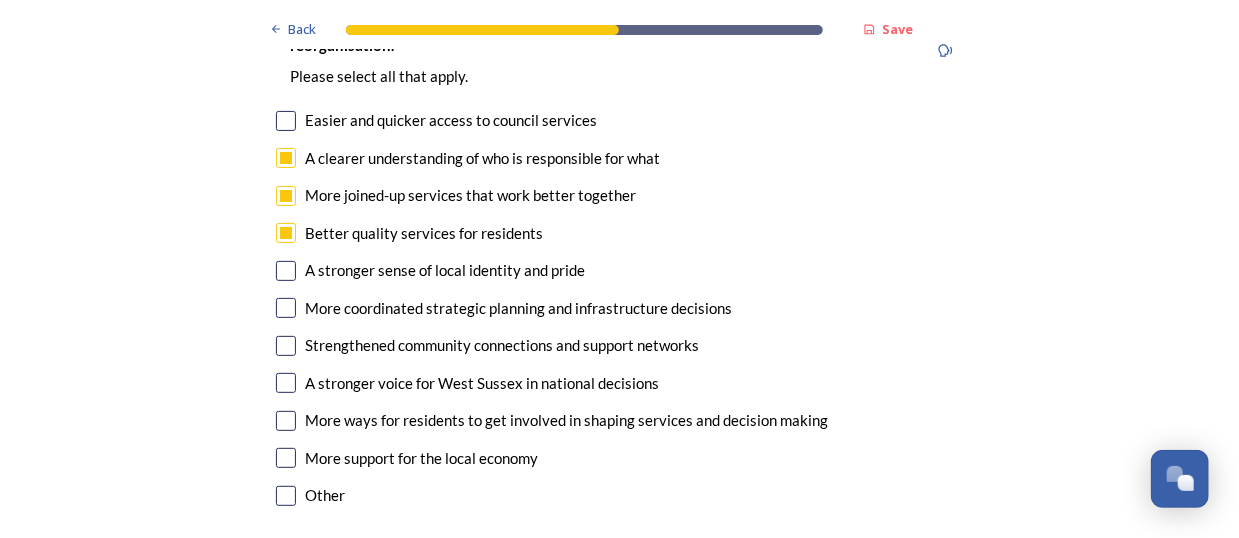 checkbox on "true" 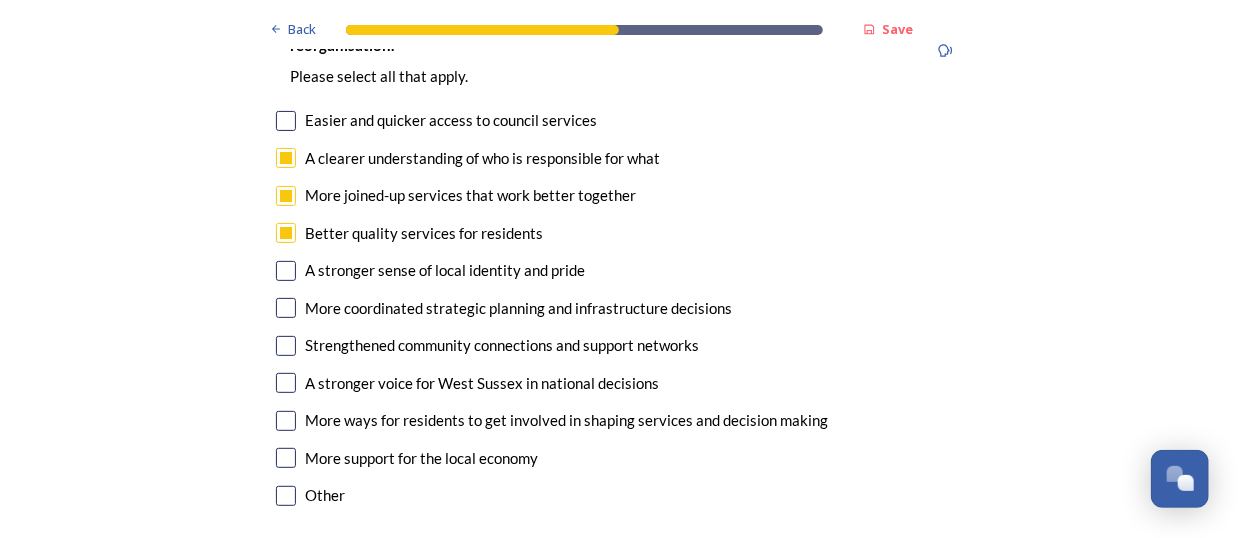 click at bounding box center (286, 271) 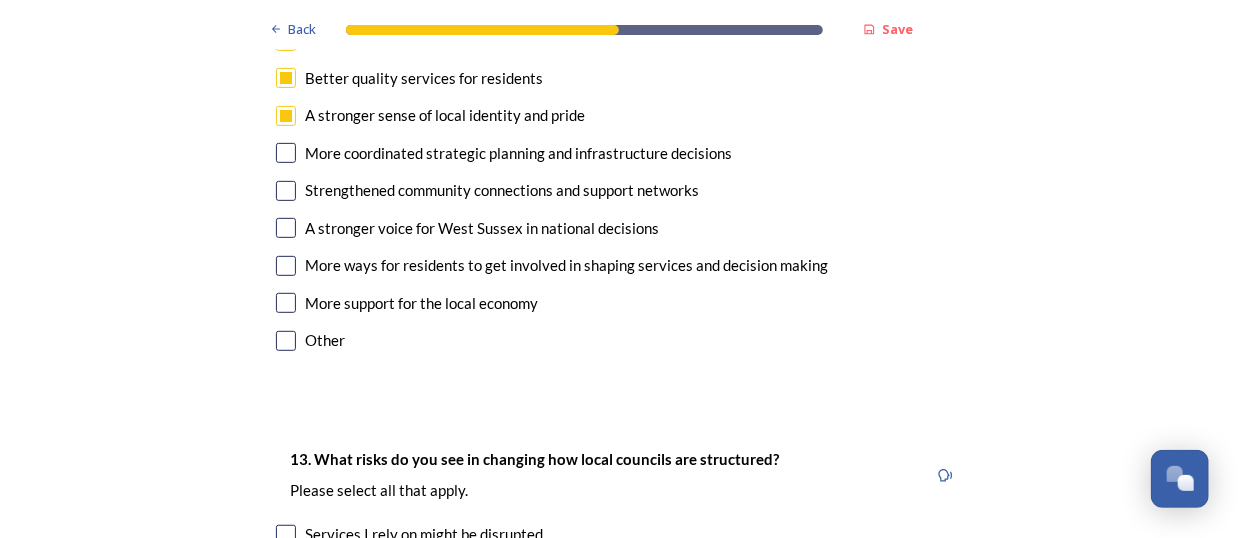 scroll, scrollTop: 3870, scrollLeft: 0, axis: vertical 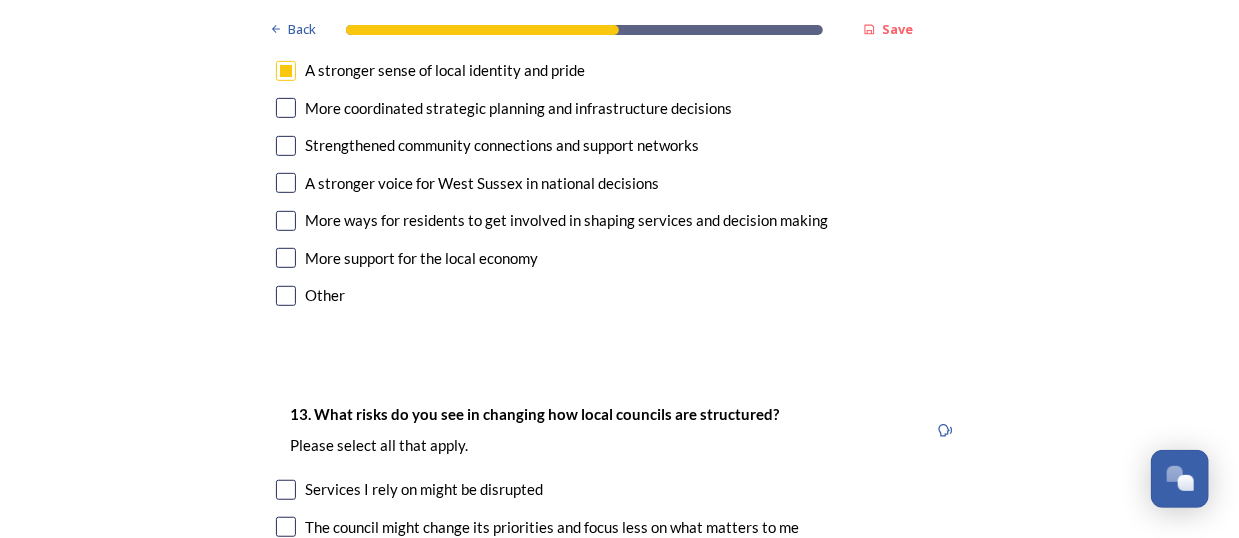 click at bounding box center [286, 183] 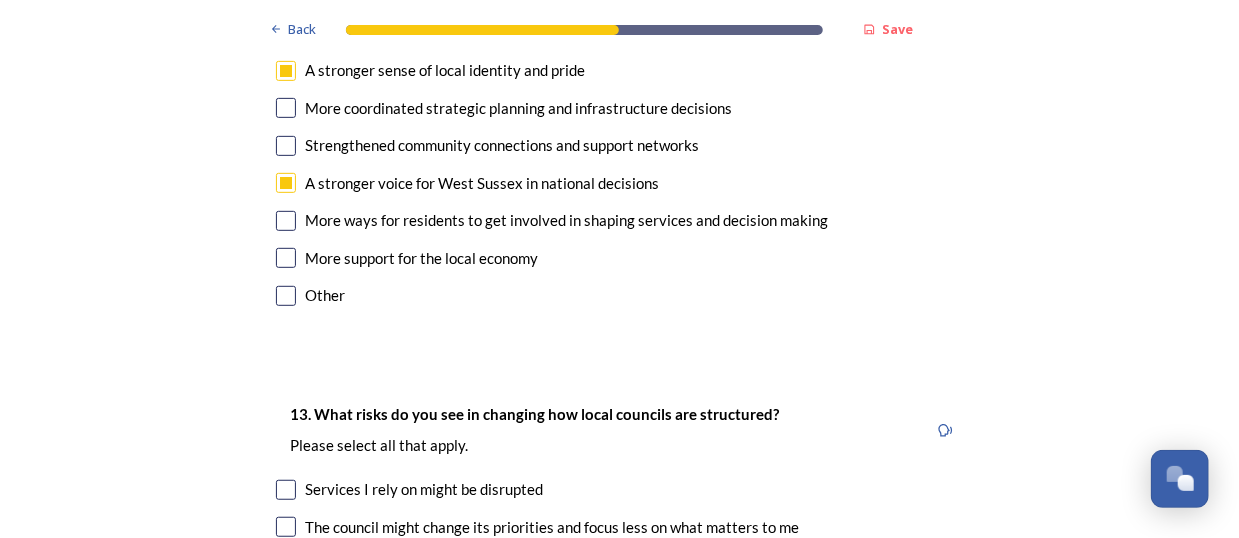 click at bounding box center [286, 221] 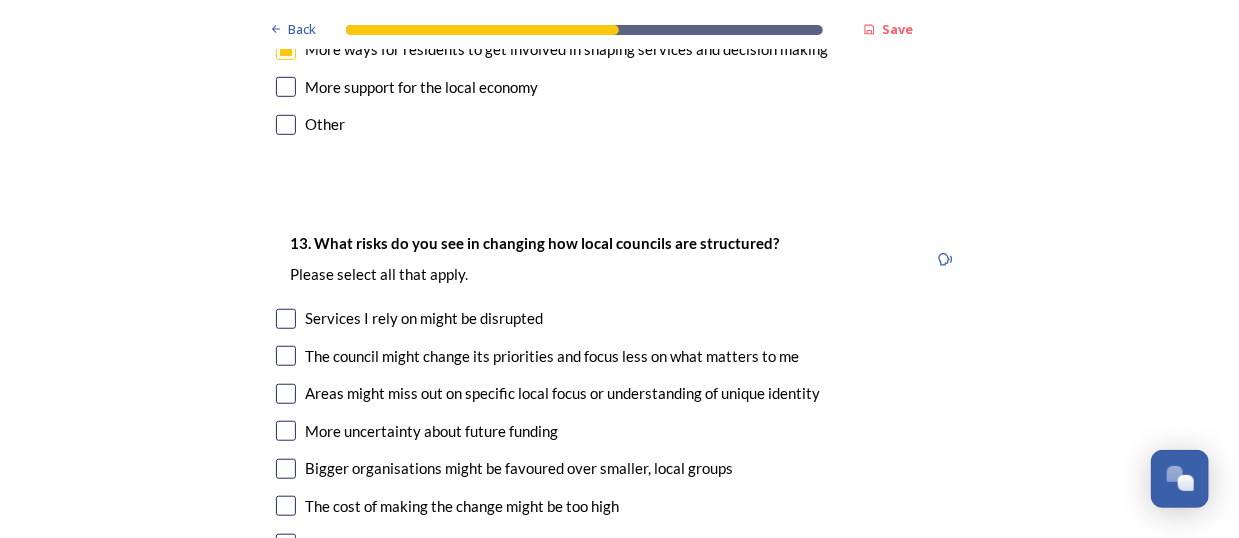 scroll, scrollTop: 4070, scrollLeft: 0, axis: vertical 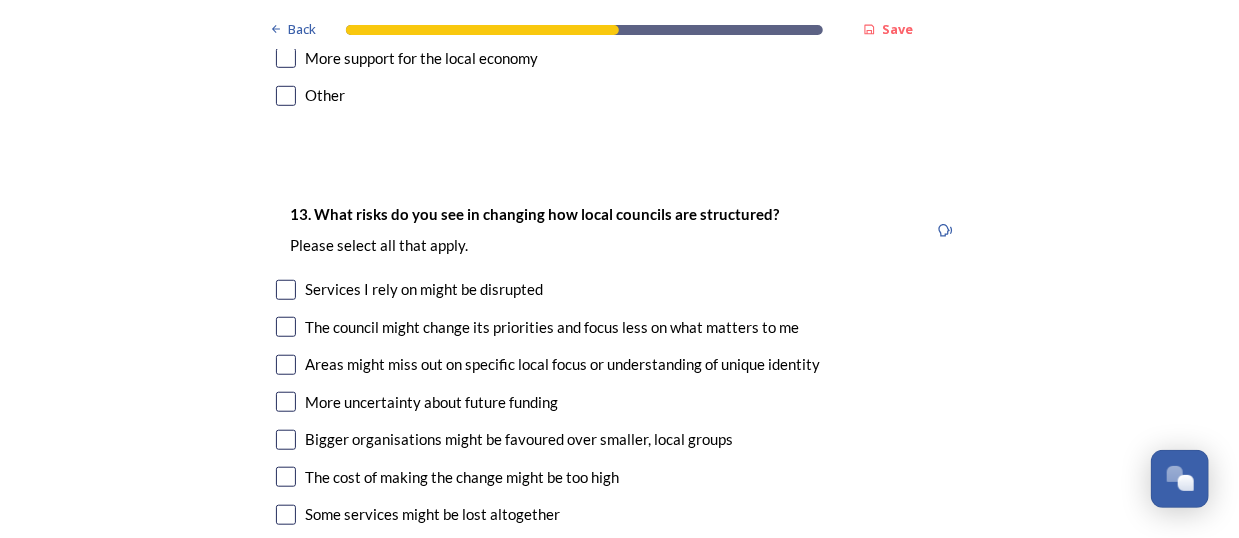 click at bounding box center [286, 58] 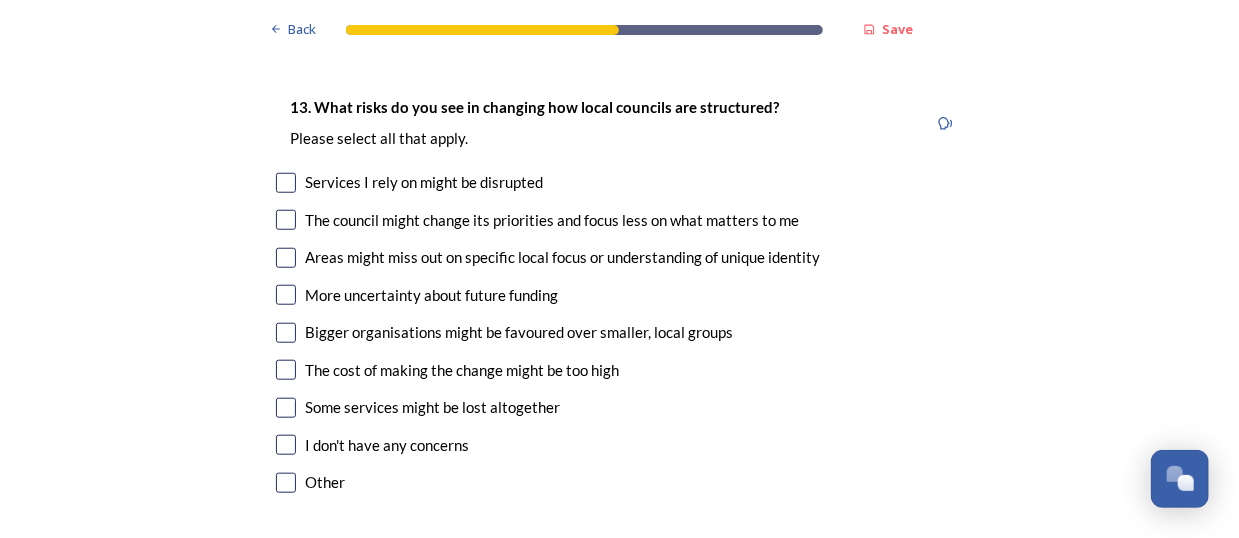 scroll, scrollTop: 4170, scrollLeft: 0, axis: vertical 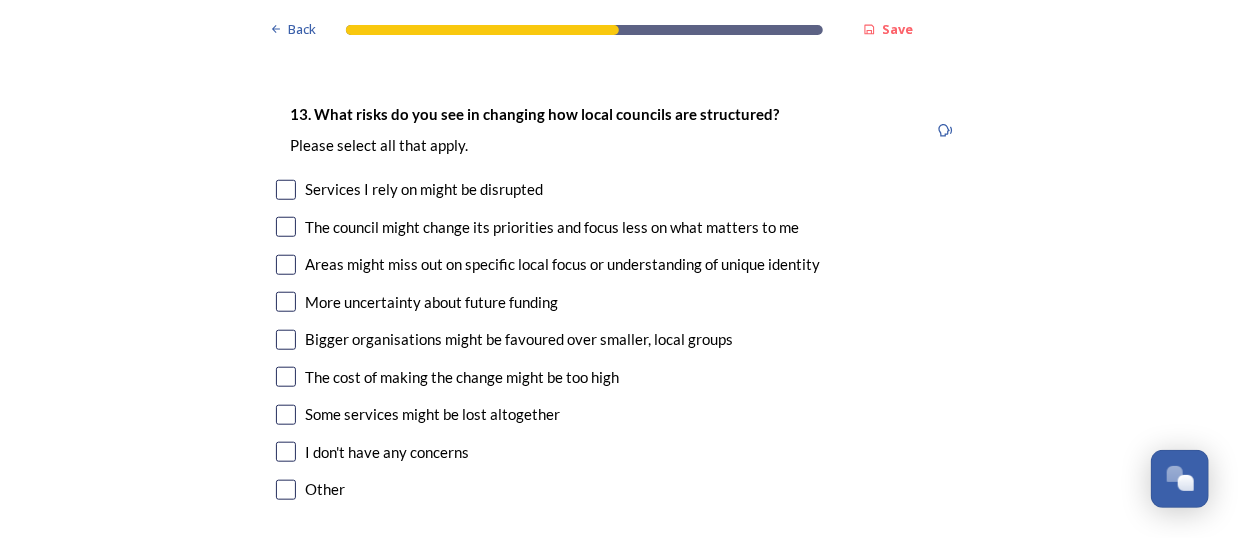 click at bounding box center (286, 190) 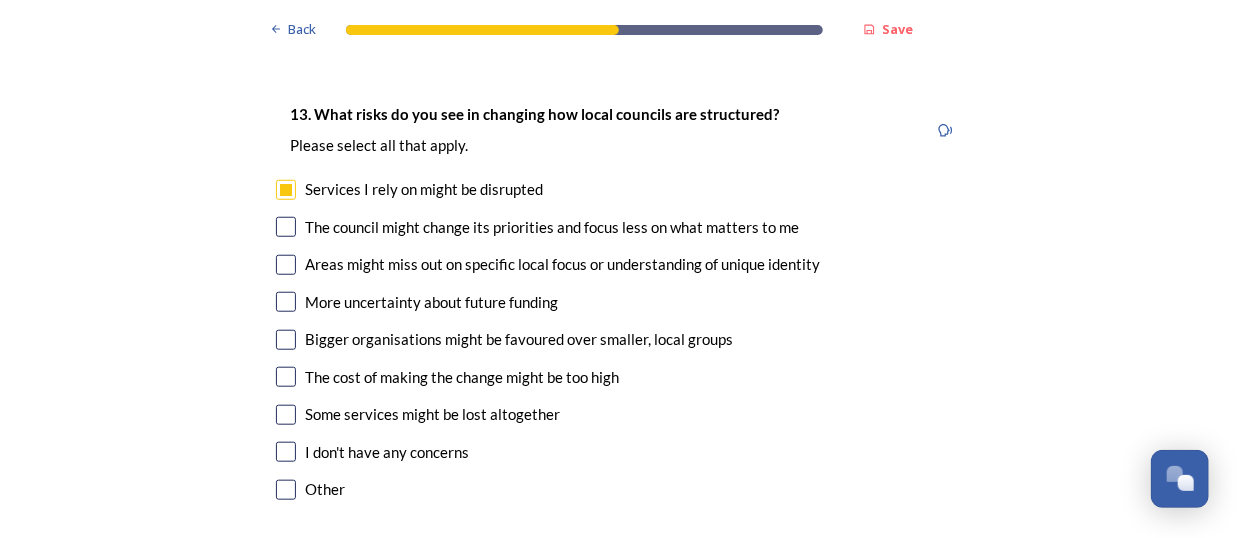 click at bounding box center (286, 227) 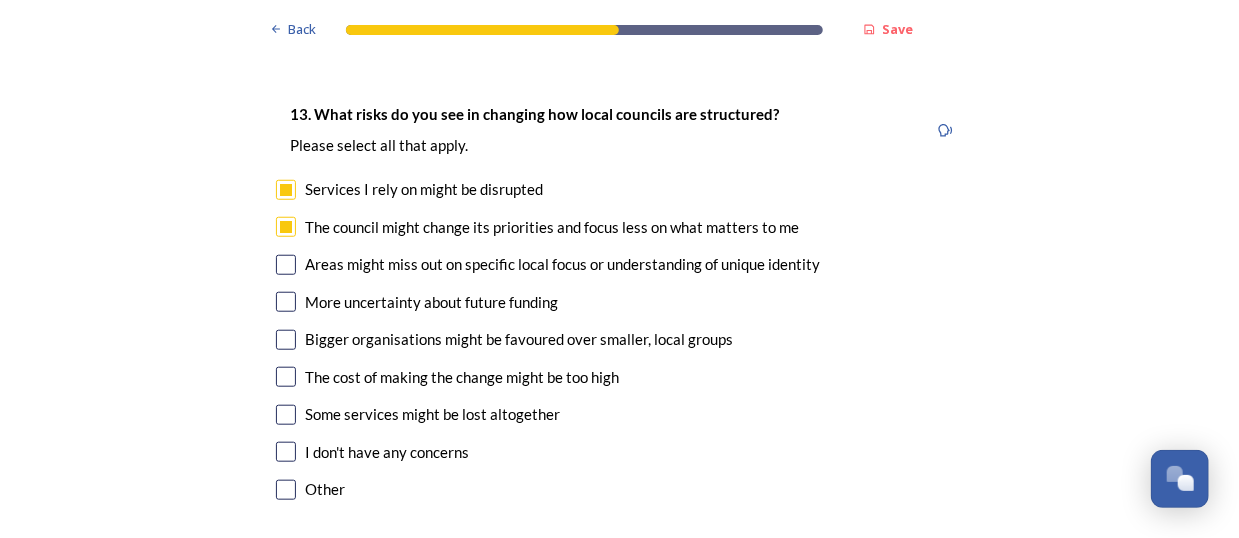 click at bounding box center [286, 302] 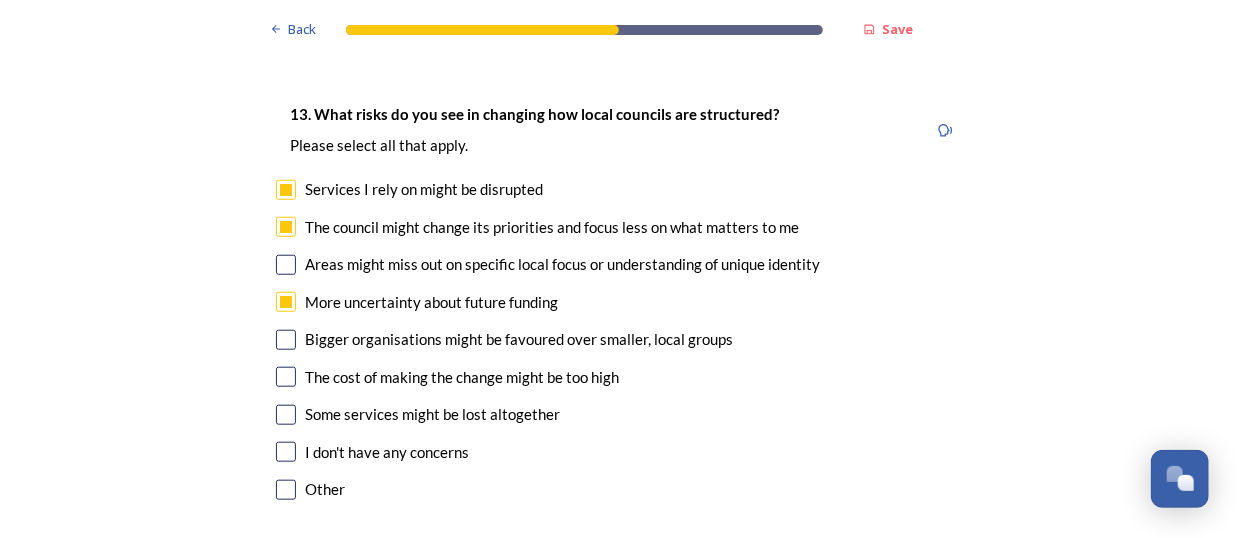 click at bounding box center [286, 265] 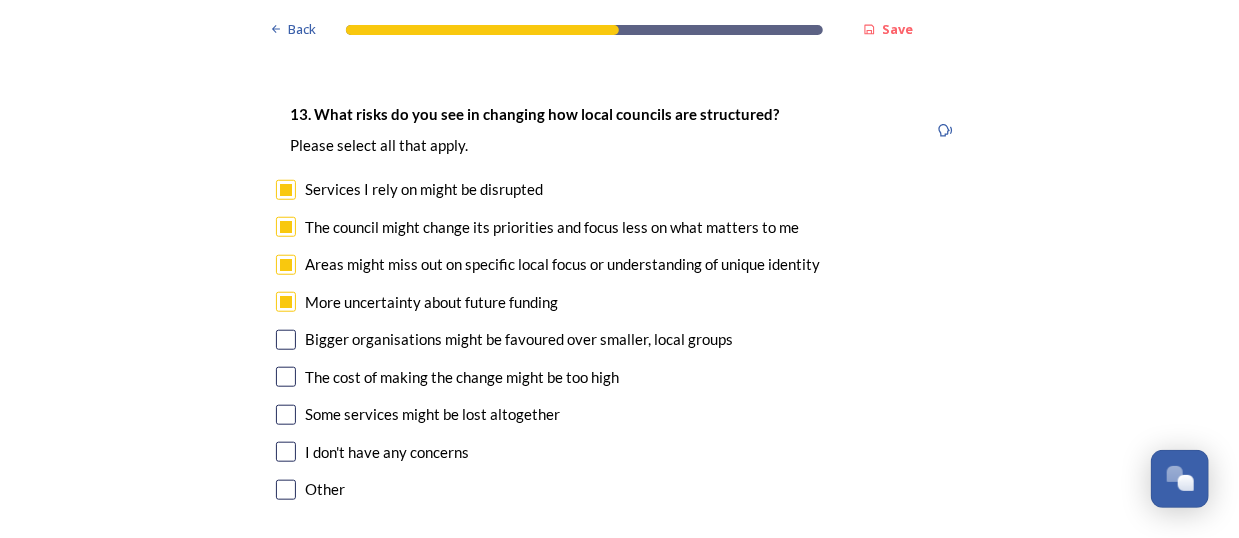 scroll, scrollTop: 4270, scrollLeft: 0, axis: vertical 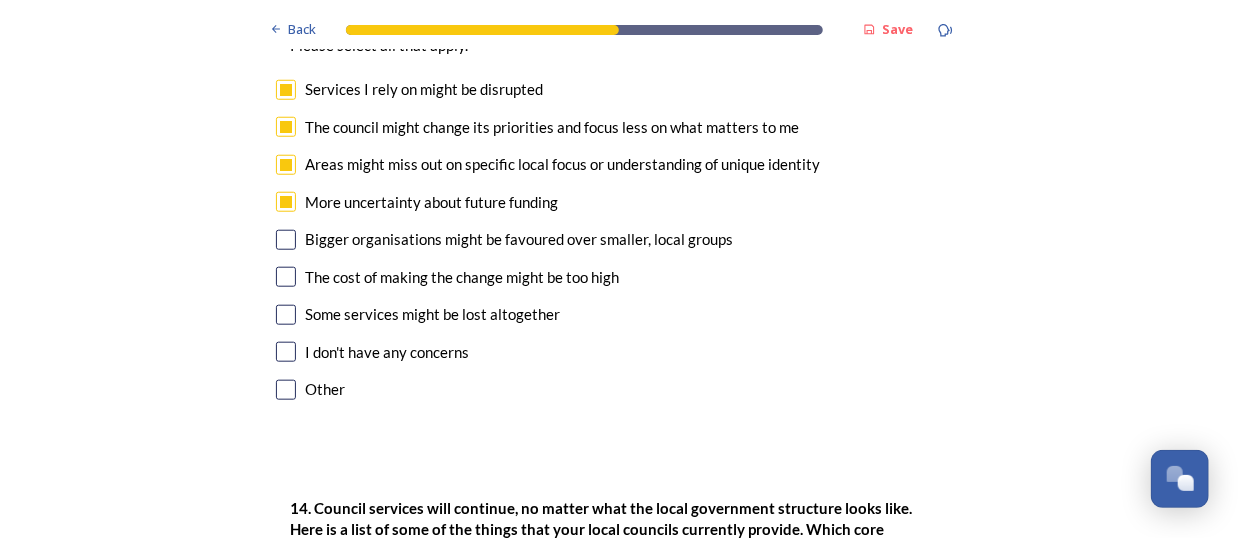 click at bounding box center [286, 240] 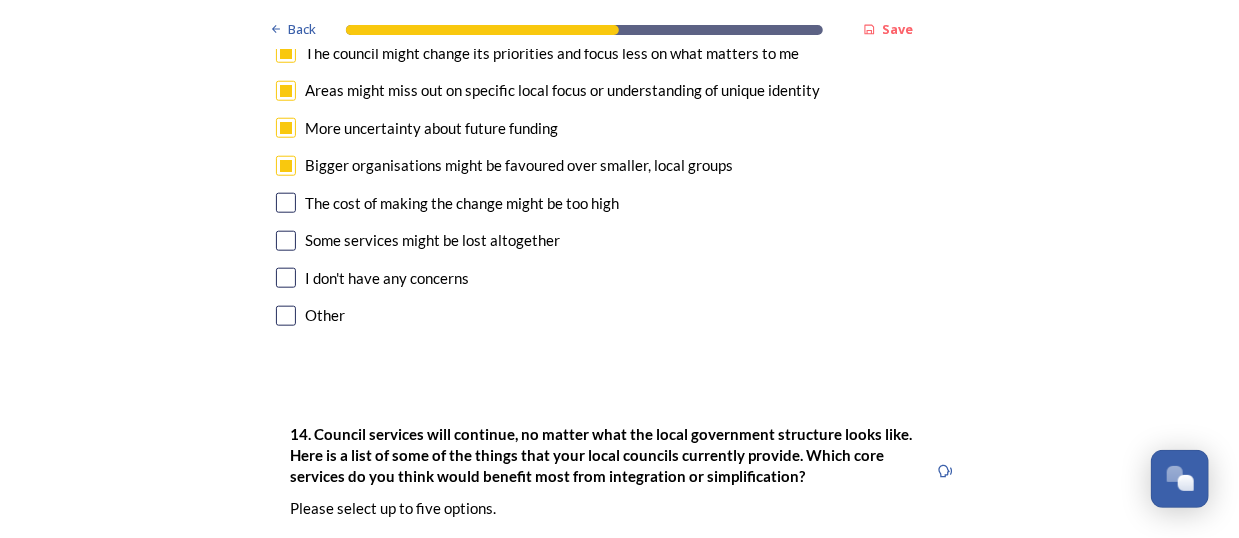 scroll, scrollTop: 4370, scrollLeft: 0, axis: vertical 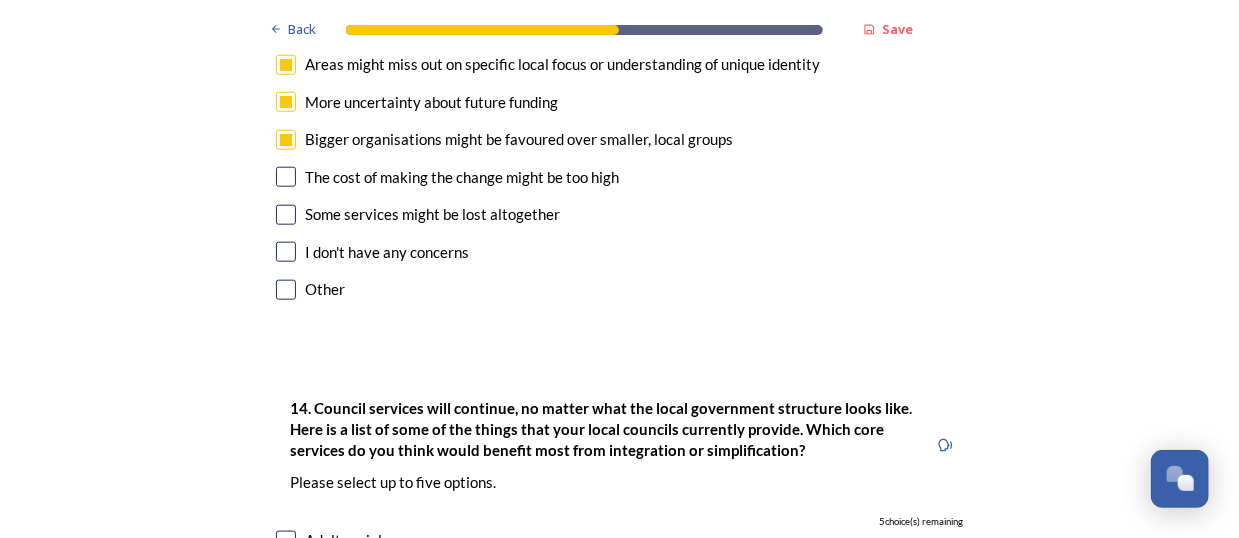 click at bounding box center [286, 215] 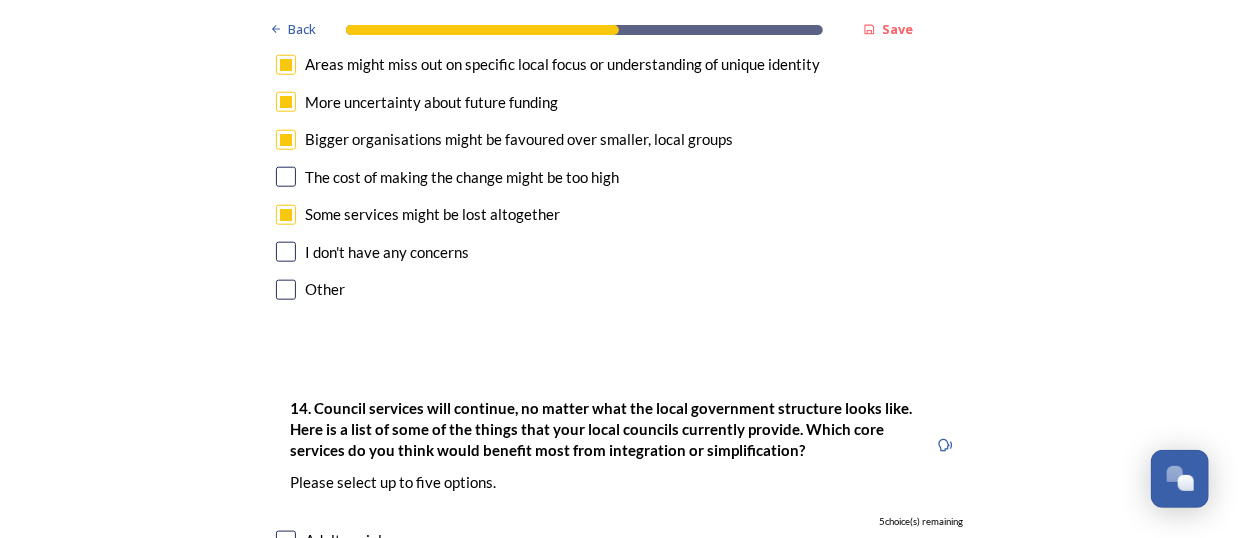 click on "The cost of making the change might be too high" at bounding box center (620, 177) 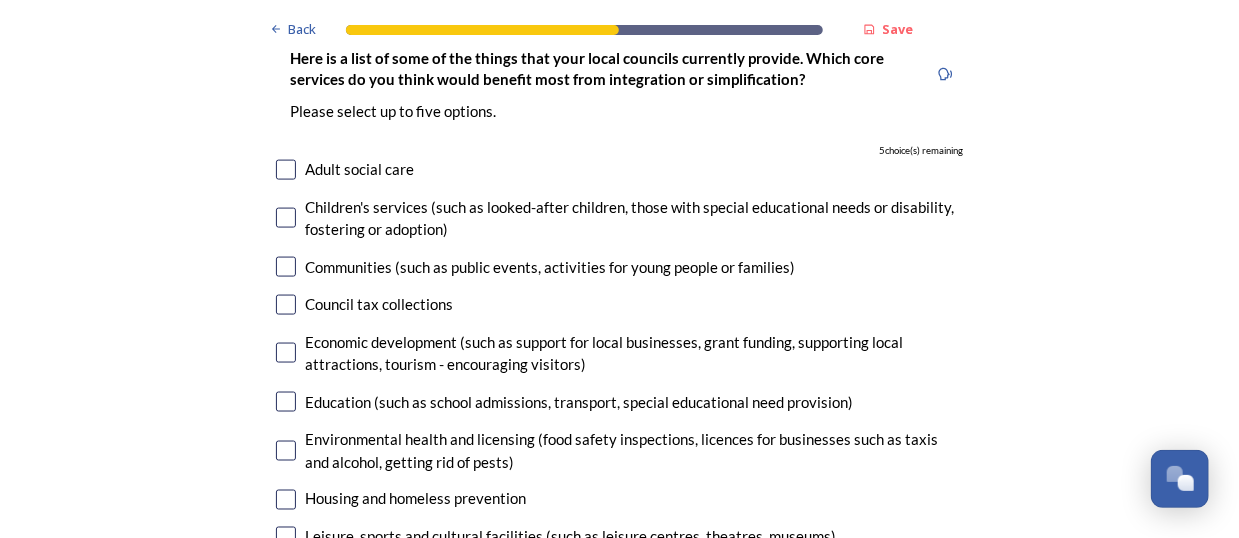 scroll, scrollTop: 4770, scrollLeft: 0, axis: vertical 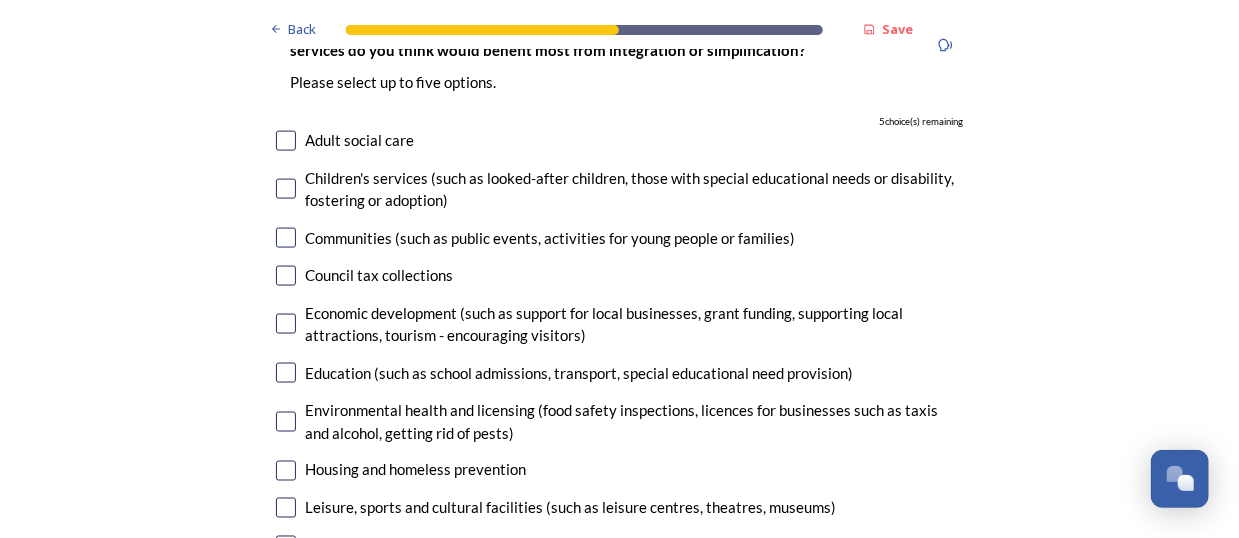 click at bounding box center [286, 141] 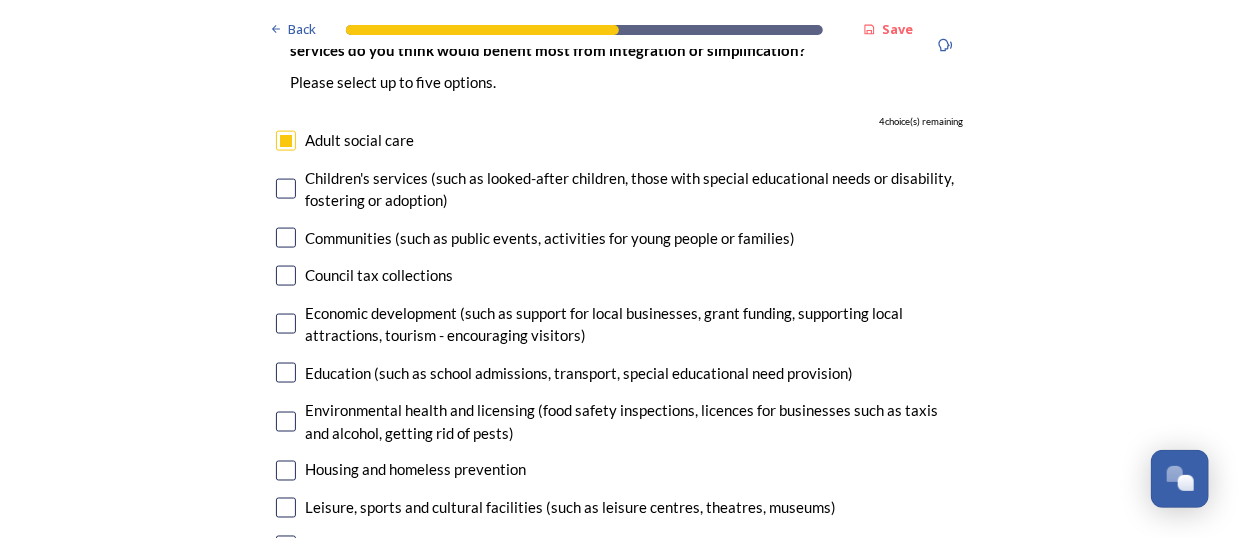 click at bounding box center (286, 189) 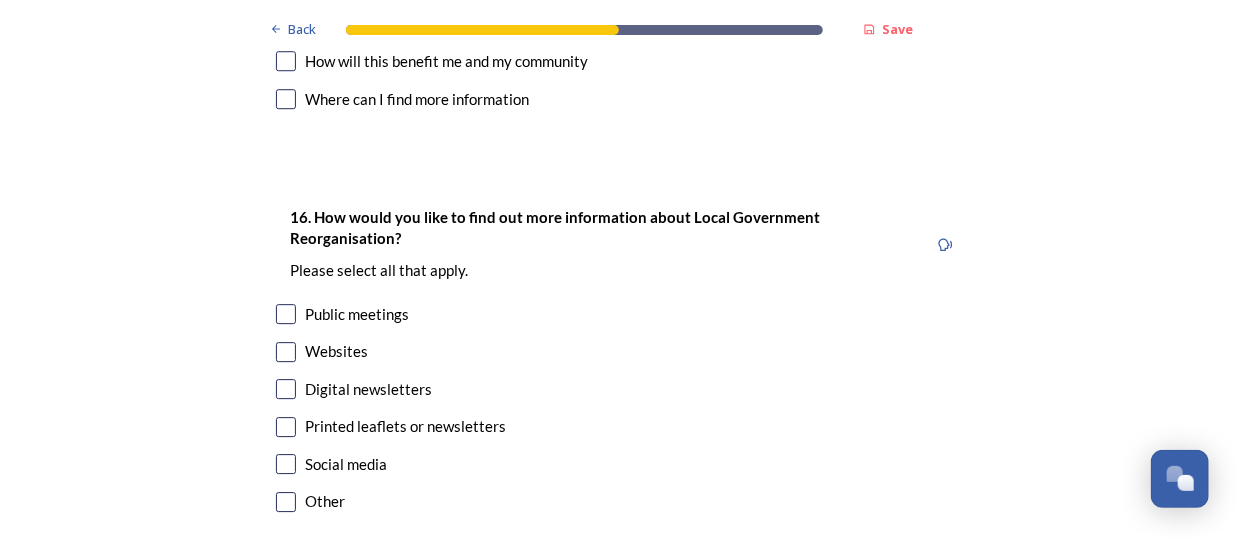 scroll, scrollTop: 6170, scrollLeft: 0, axis: vertical 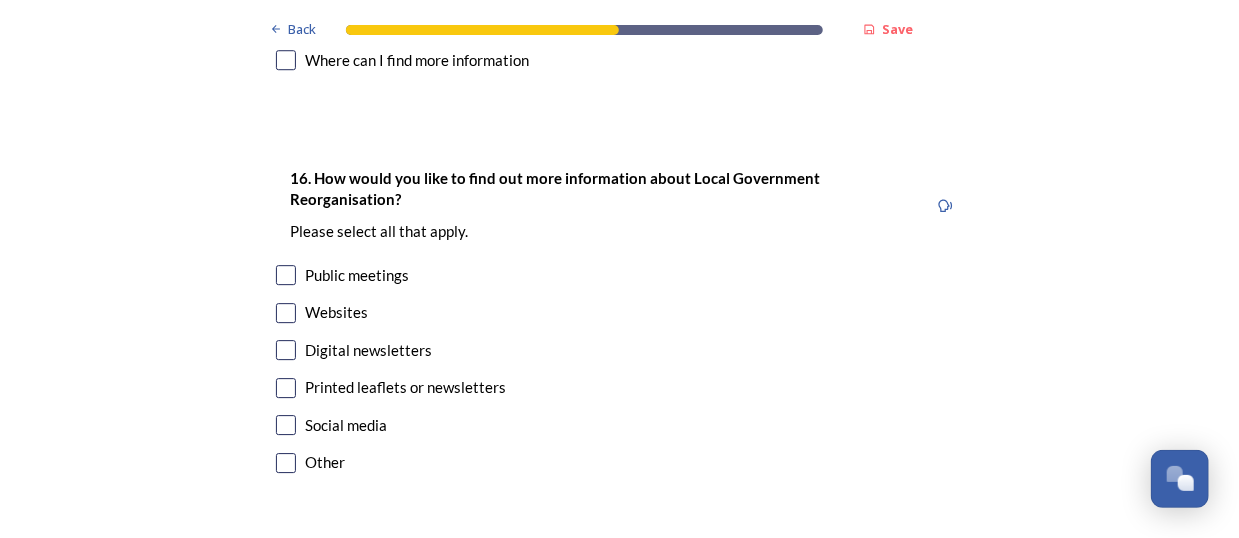 click at bounding box center (286, 350) 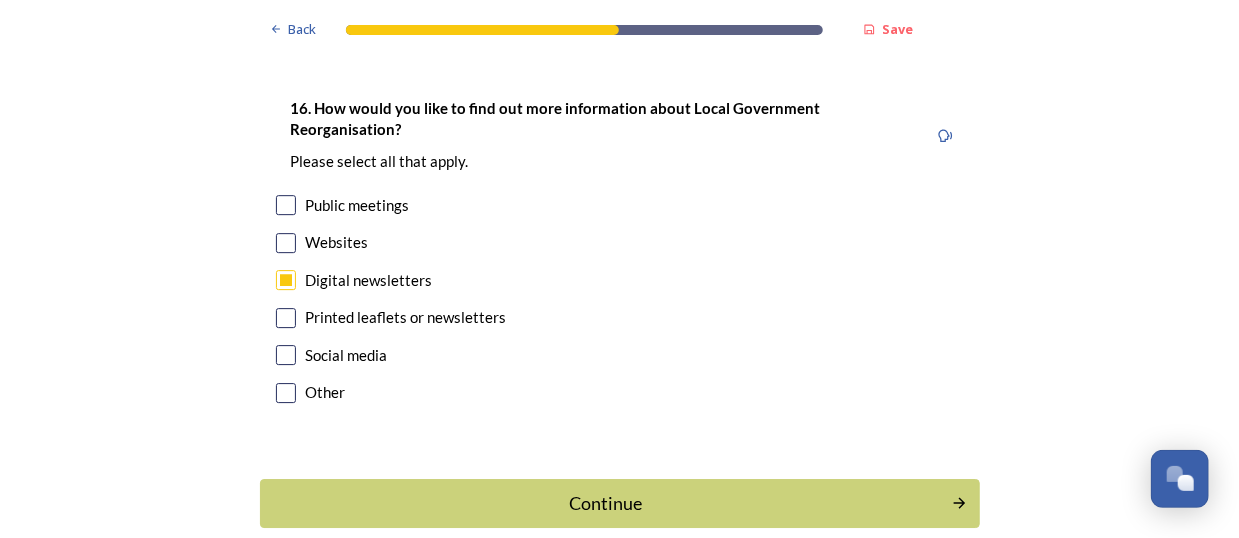 scroll, scrollTop: 6270, scrollLeft: 0, axis: vertical 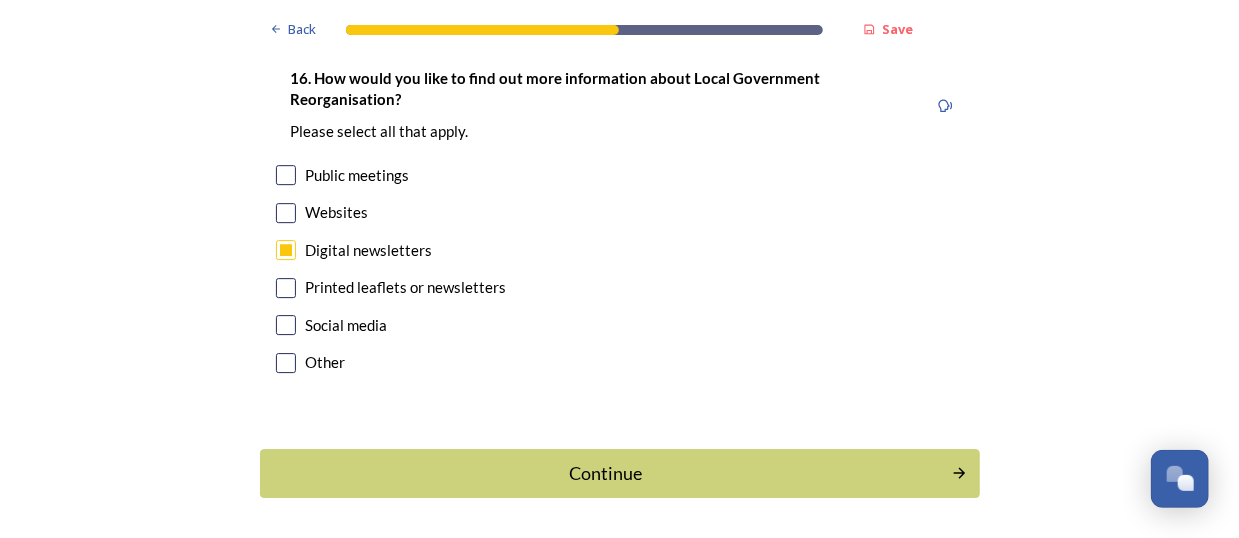 click at bounding box center [286, 325] 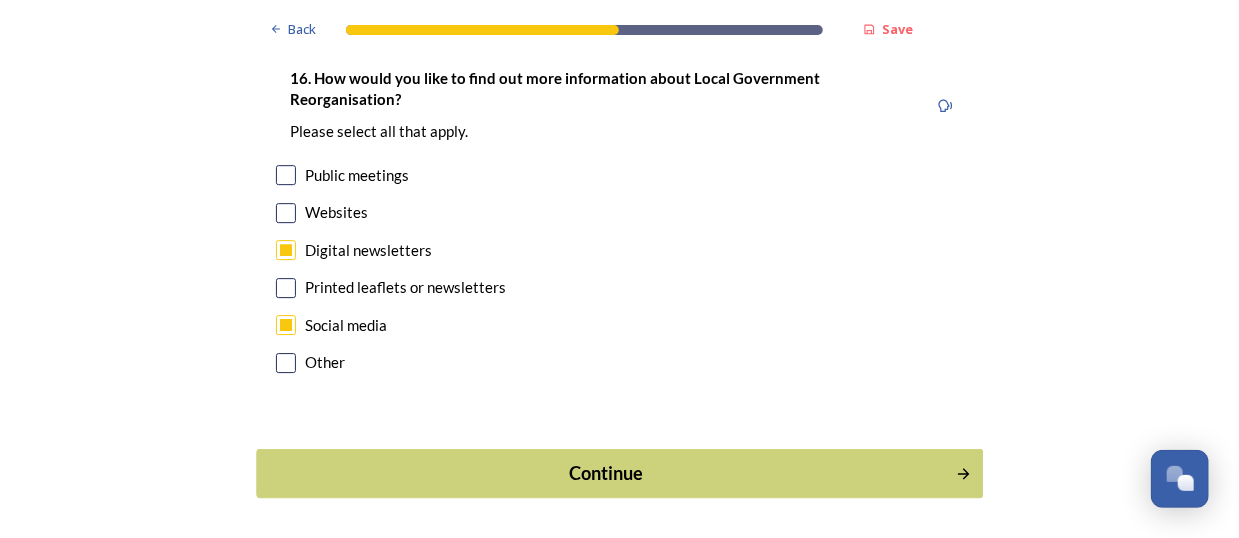 click on "Continue" at bounding box center (605, 473) 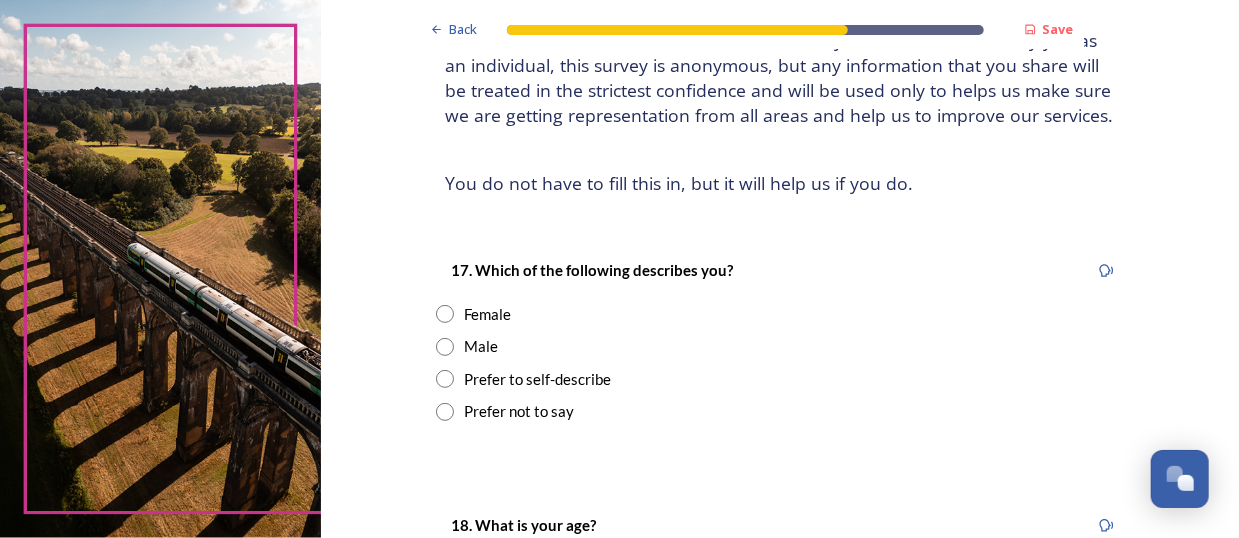 scroll, scrollTop: 200, scrollLeft: 0, axis: vertical 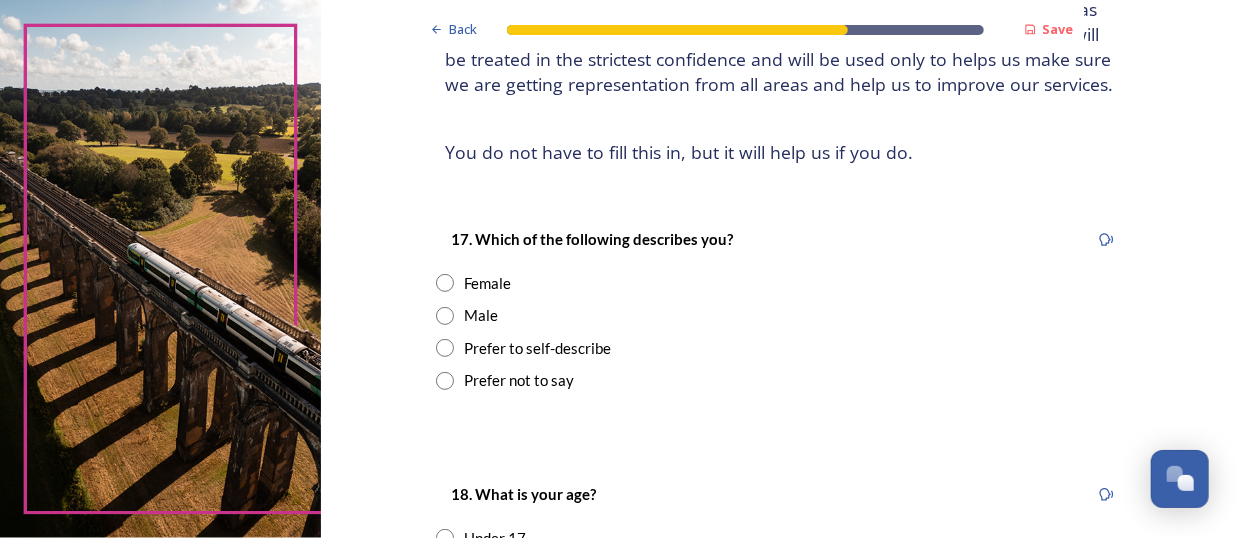 click at bounding box center [445, 283] 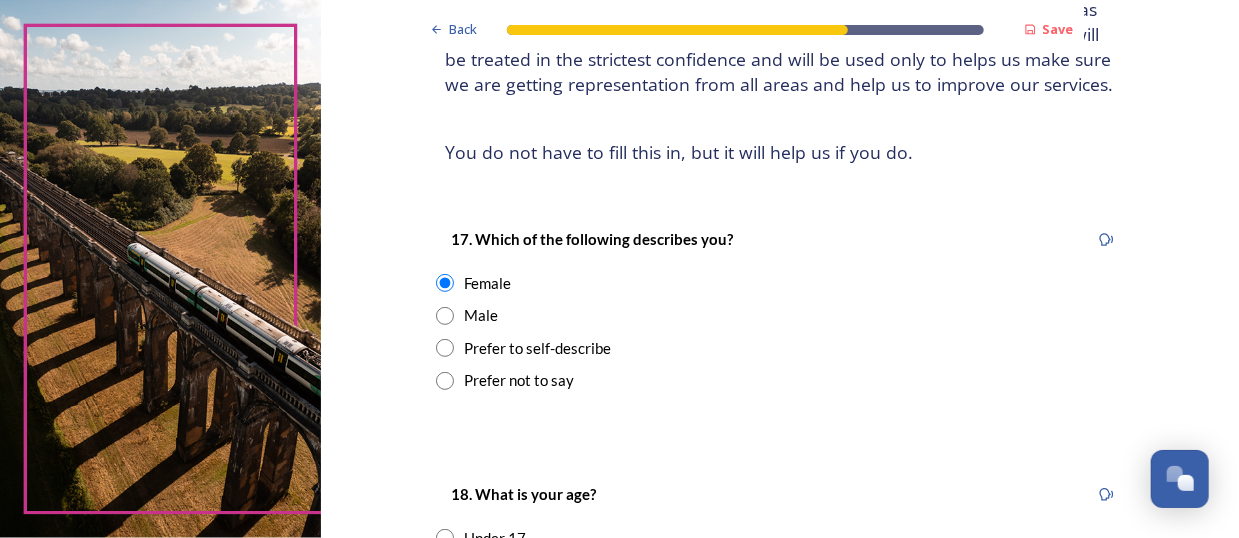click on "17. Which of the following describes you?  Female Male Prefer to self-describe Prefer not to say" at bounding box center [780, 309] 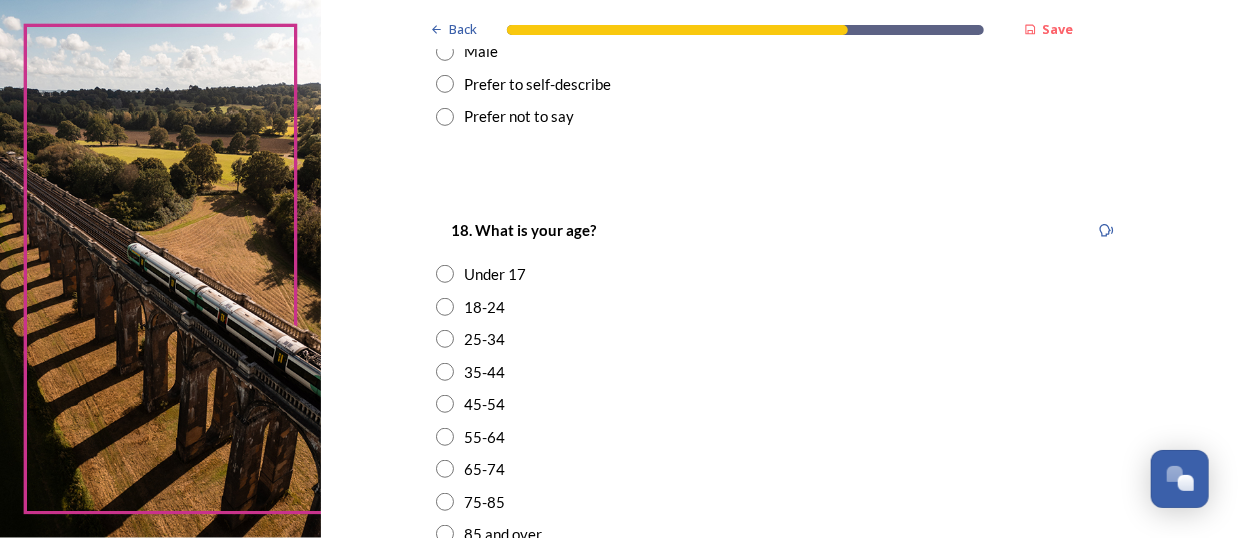 scroll, scrollTop: 500, scrollLeft: 0, axis: vertical 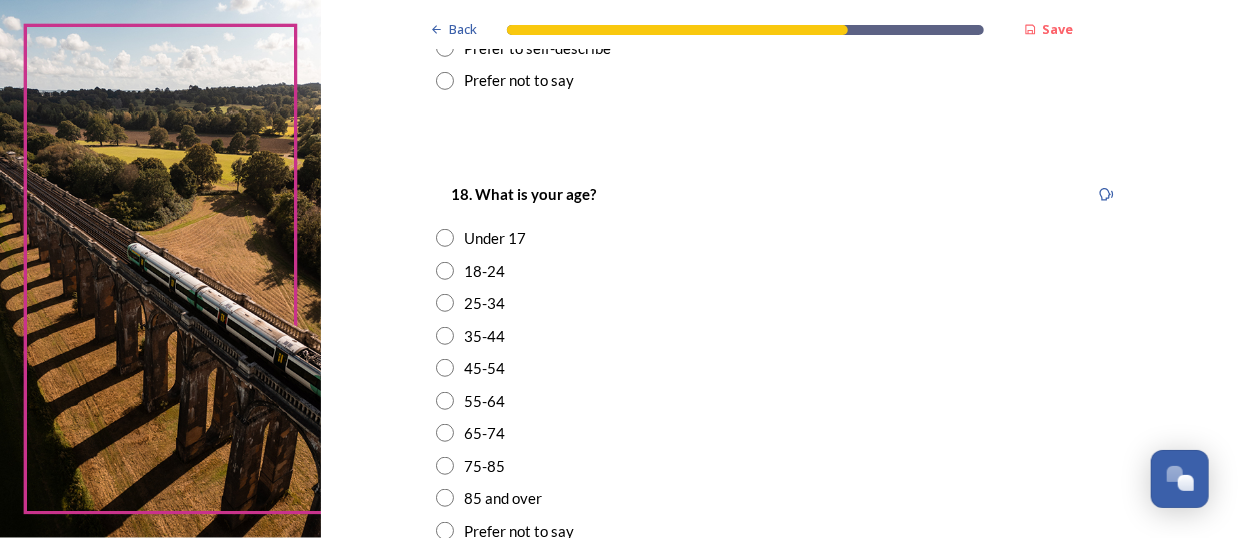 click at bounding box center (445, 433) 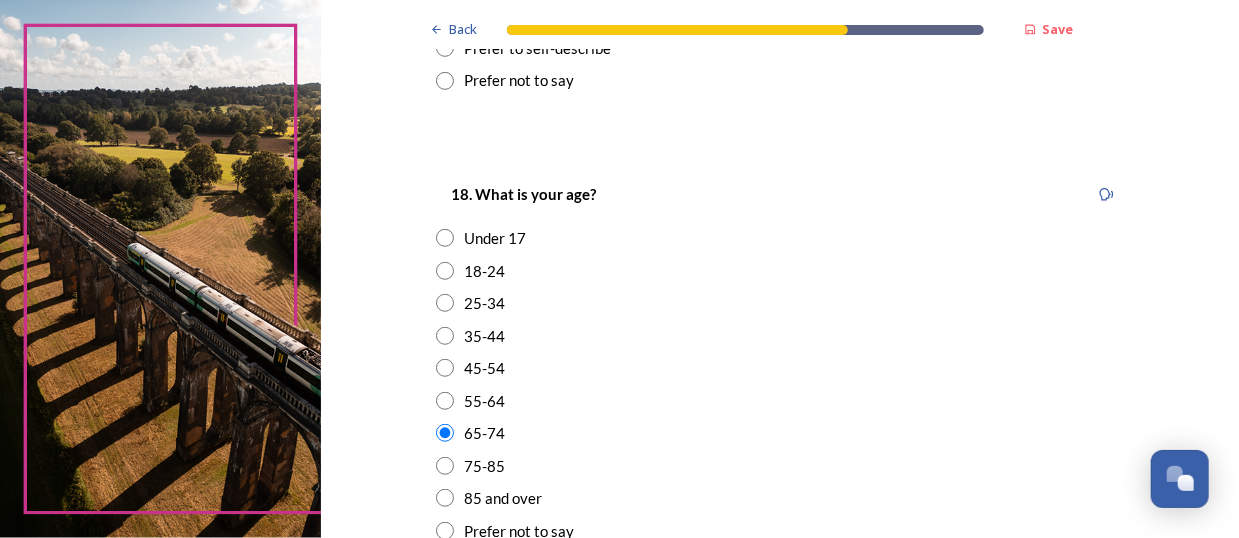 click on "65-74" at bounding box center [780, 433] 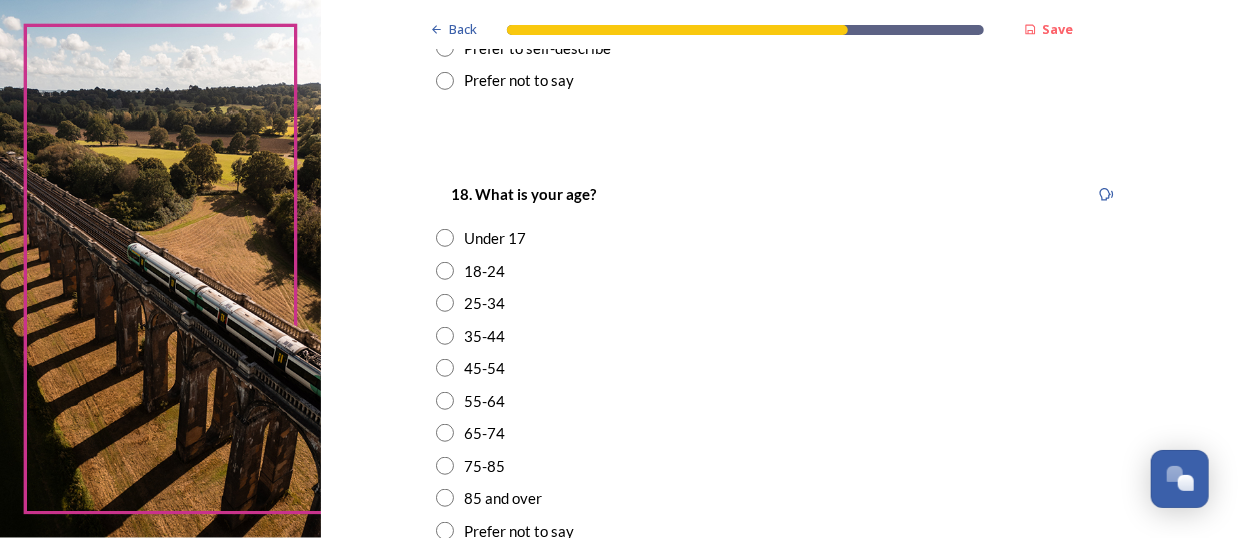 click at bounding box center (445, 433) 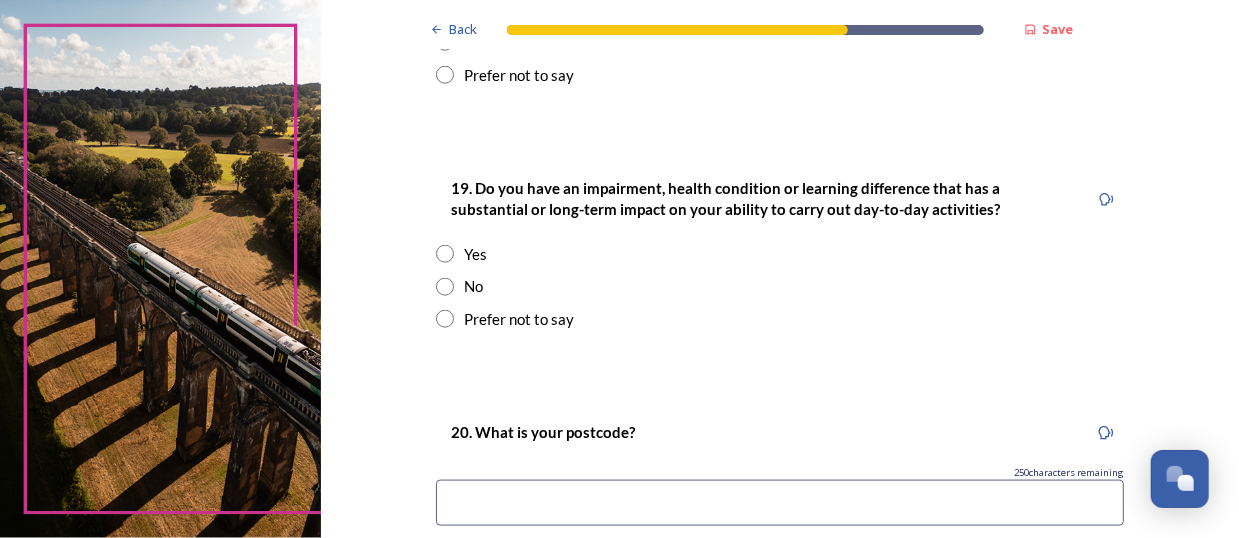 scroll, scrollTop: 1000, scrollLeft: 0, axis: vertical 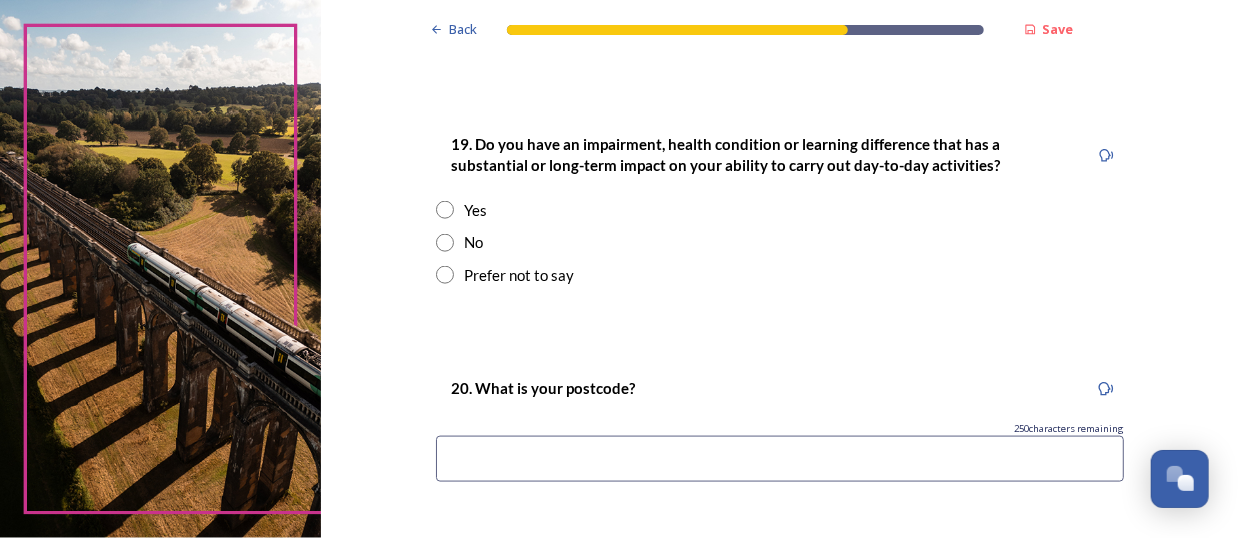 click at bounding box center [445, 243] 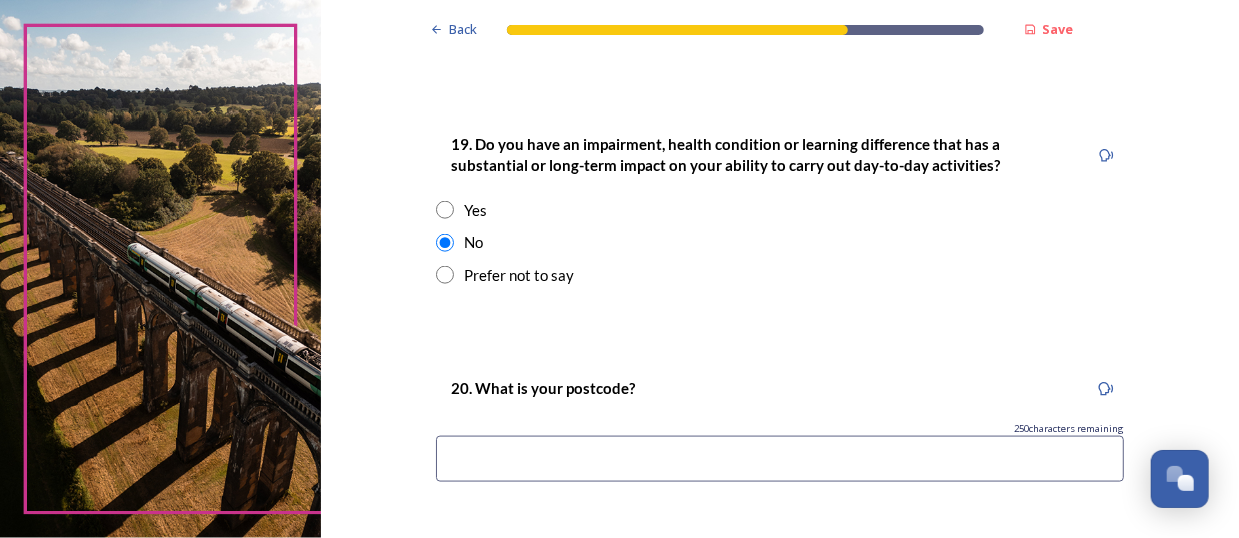 click at bounding box center [780, 459] 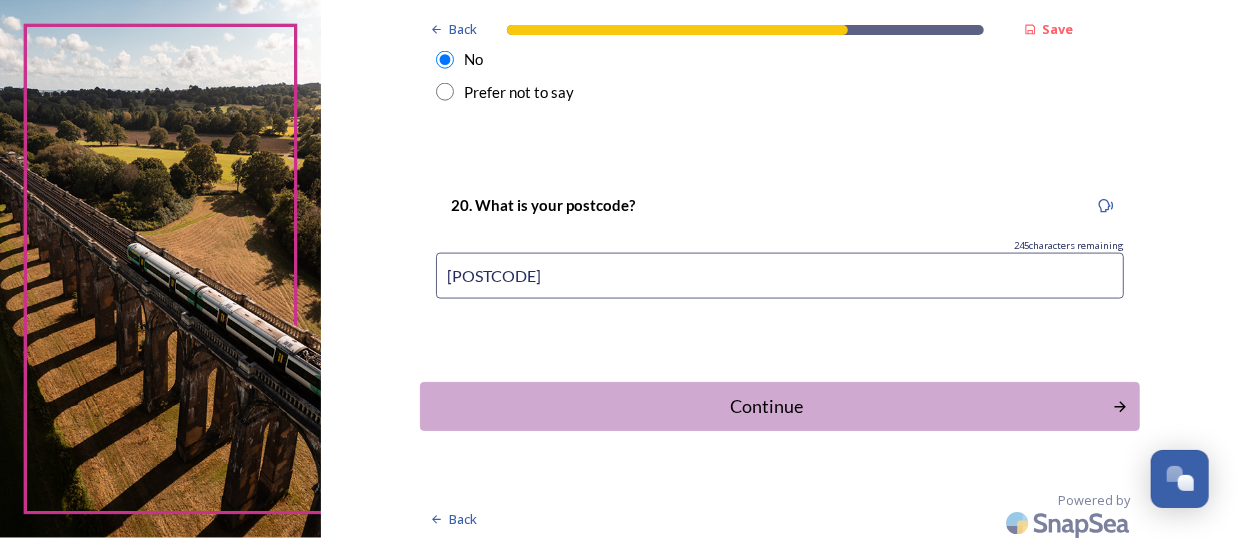 scroll, scrollTop: 1190, scrollLeft: 0, axis: vertical 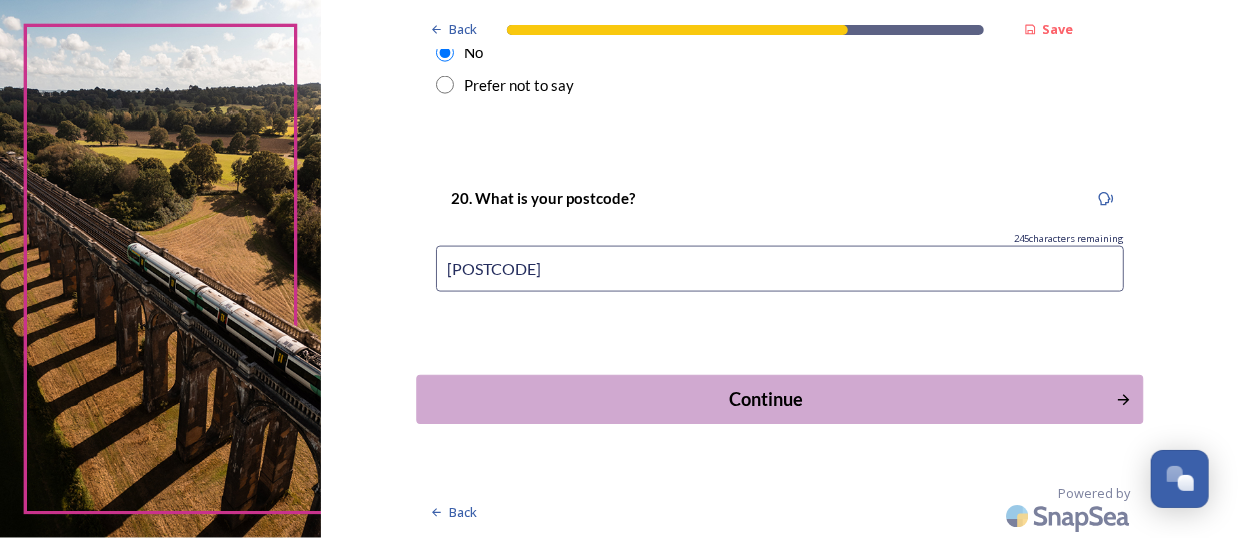type on "[POSTCODE]" 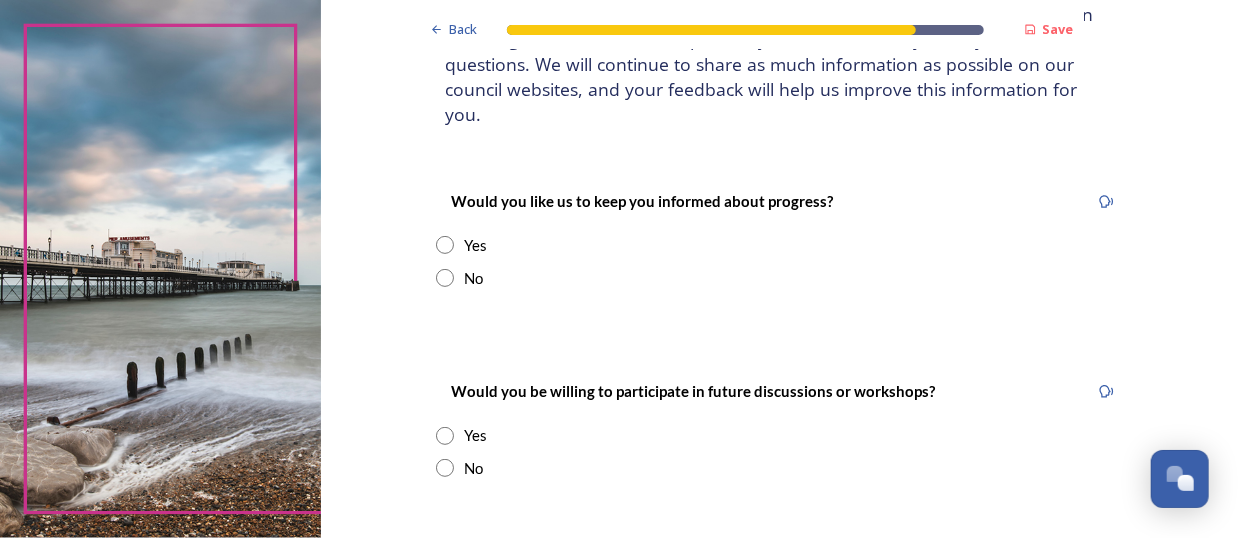 scroll, scrollTop: 200, scrollLeft: 0, axis: vertical 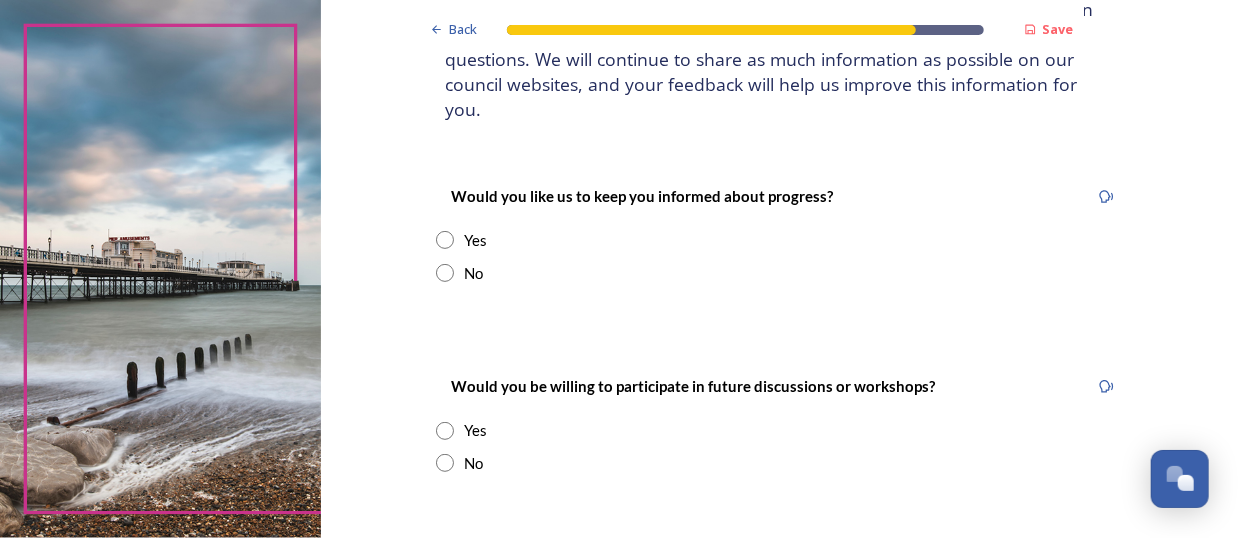 click at bounding box center [445, 240] 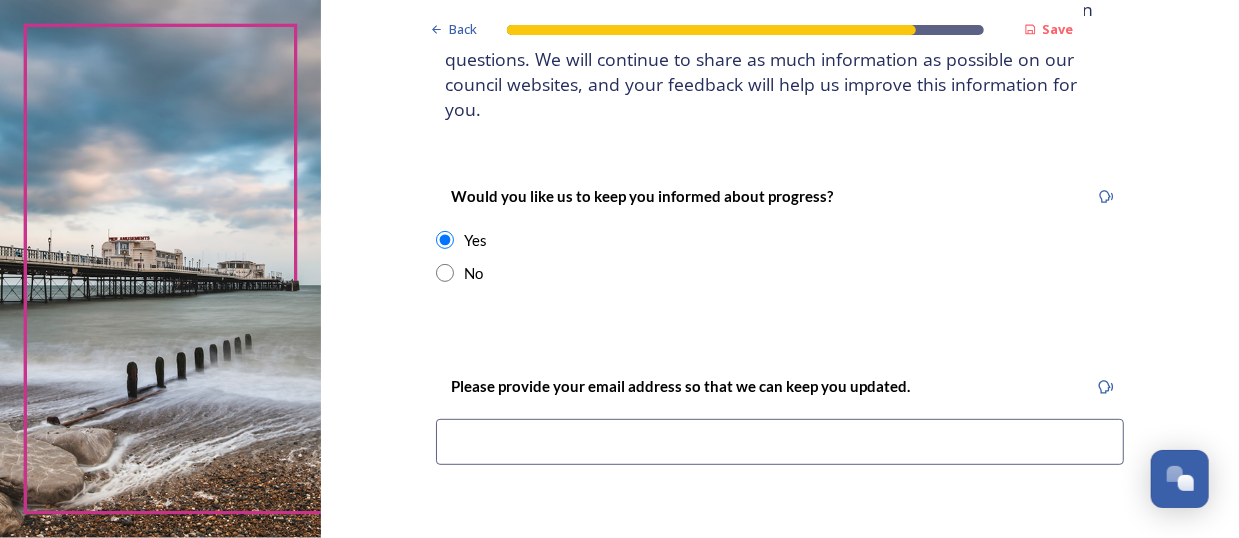 click at bounding box center (780, 442) 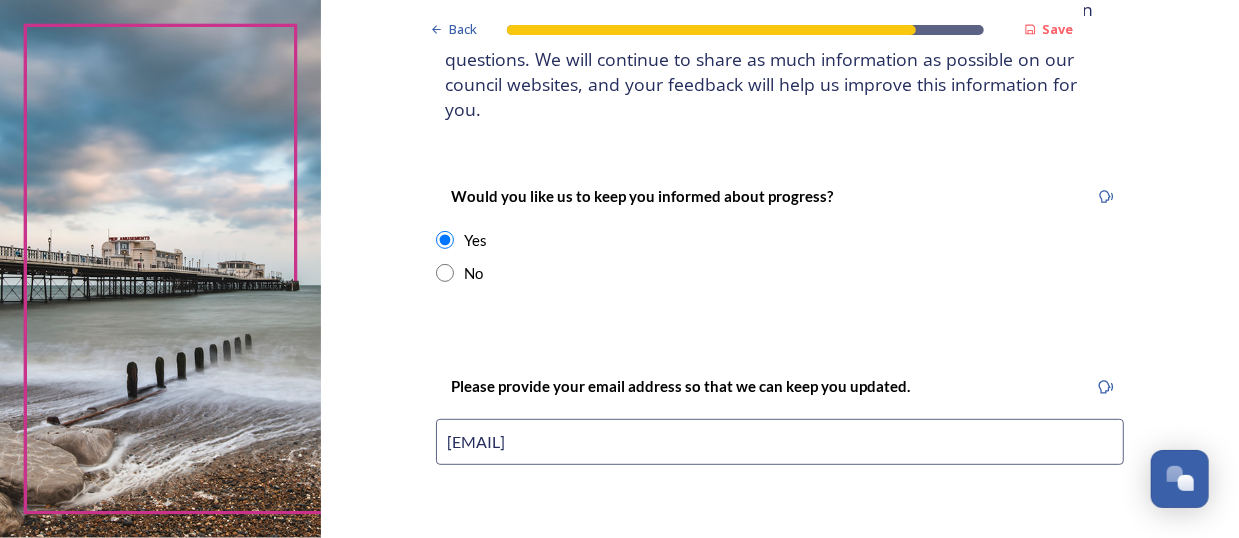 click on "No" at bounding box center [780, 273] 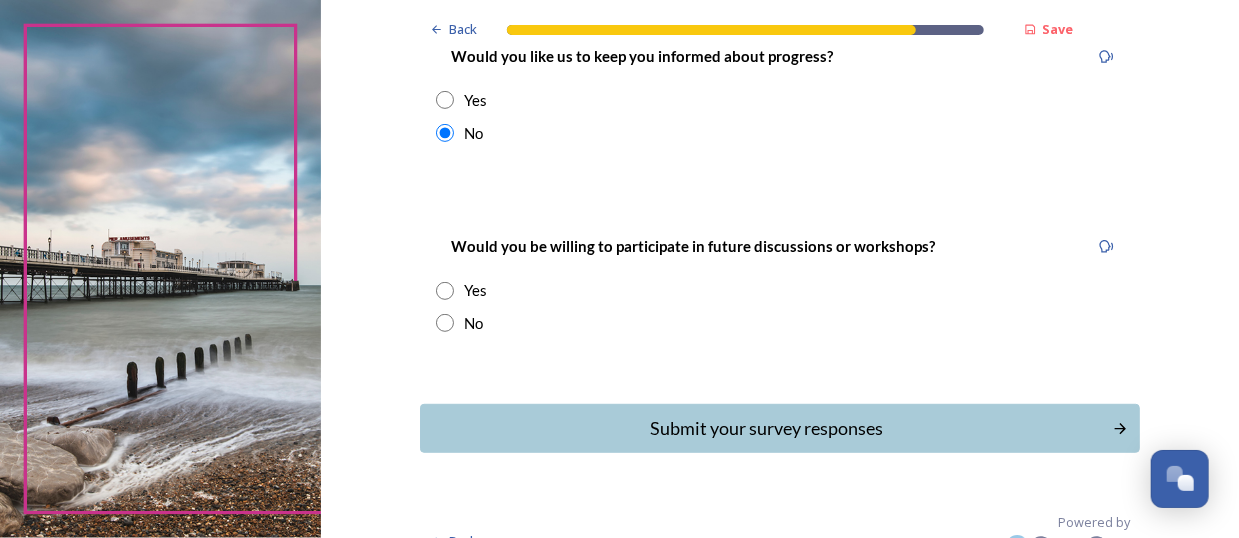 scroll, scrollTop: 345, scrollLeft: 0, axis: vertical 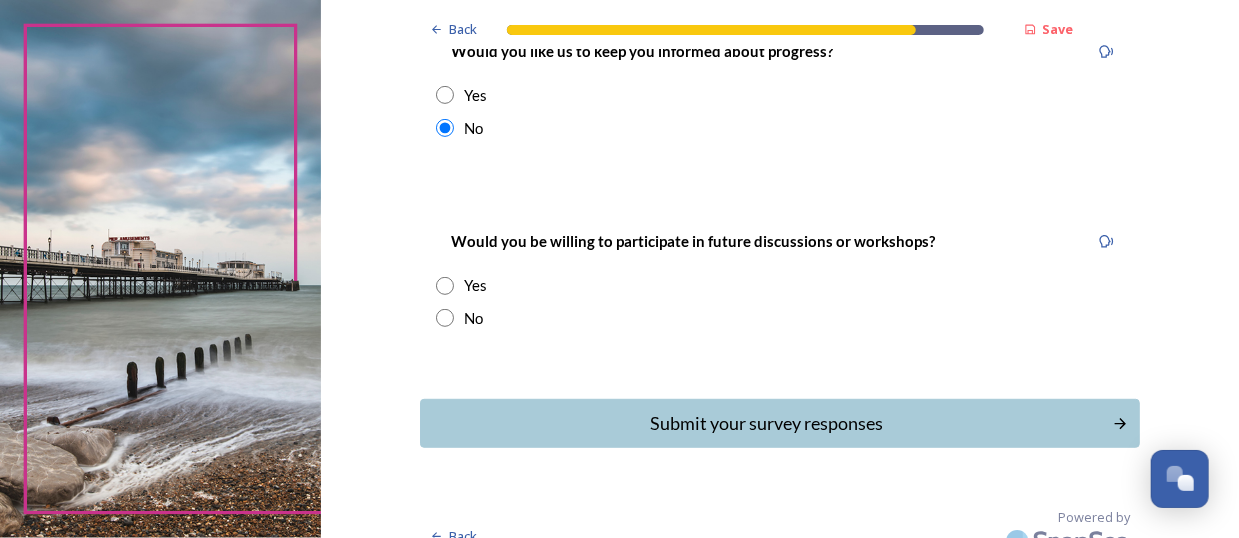 click at bounding box center [445, 318] 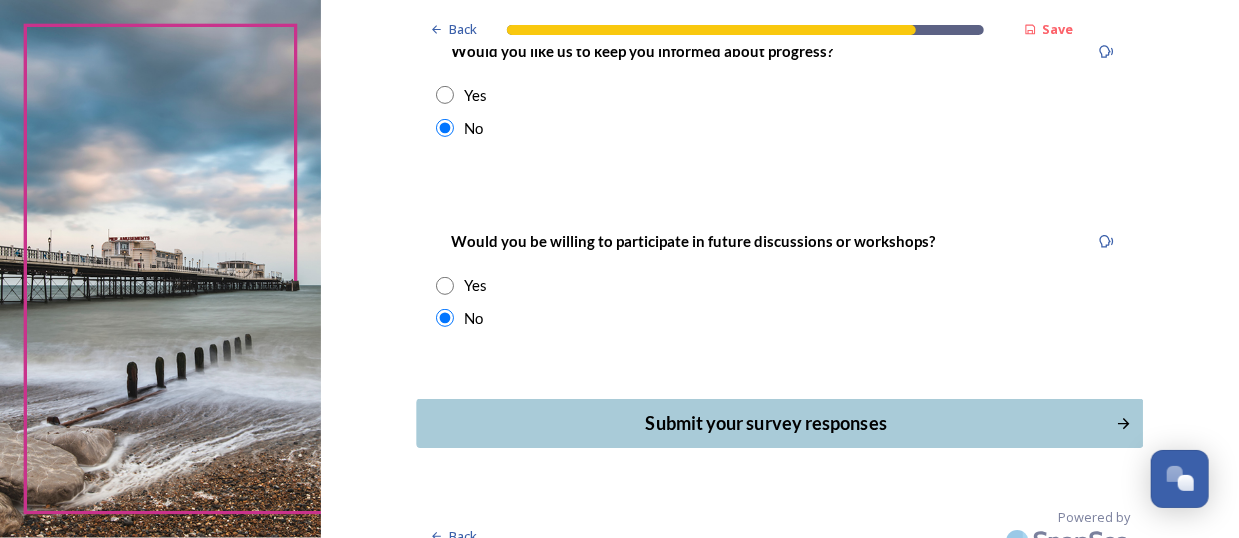 click on "Submit your survey responses" at bounding box center [766, 423] 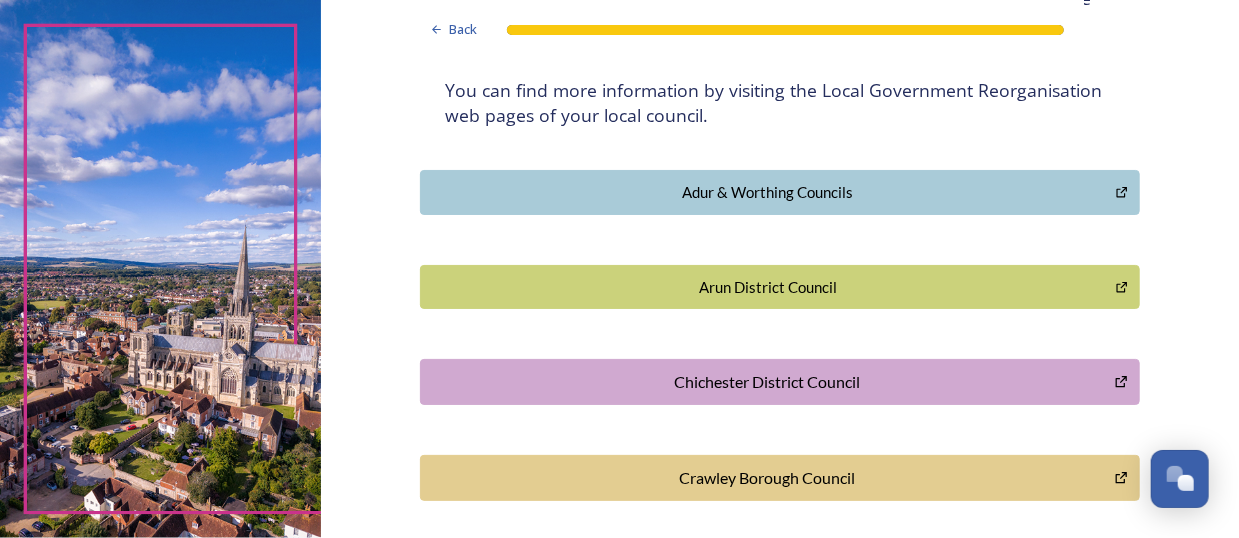 scroll, scrollTop: 400, scrollLeft: 0, axis: vertical 